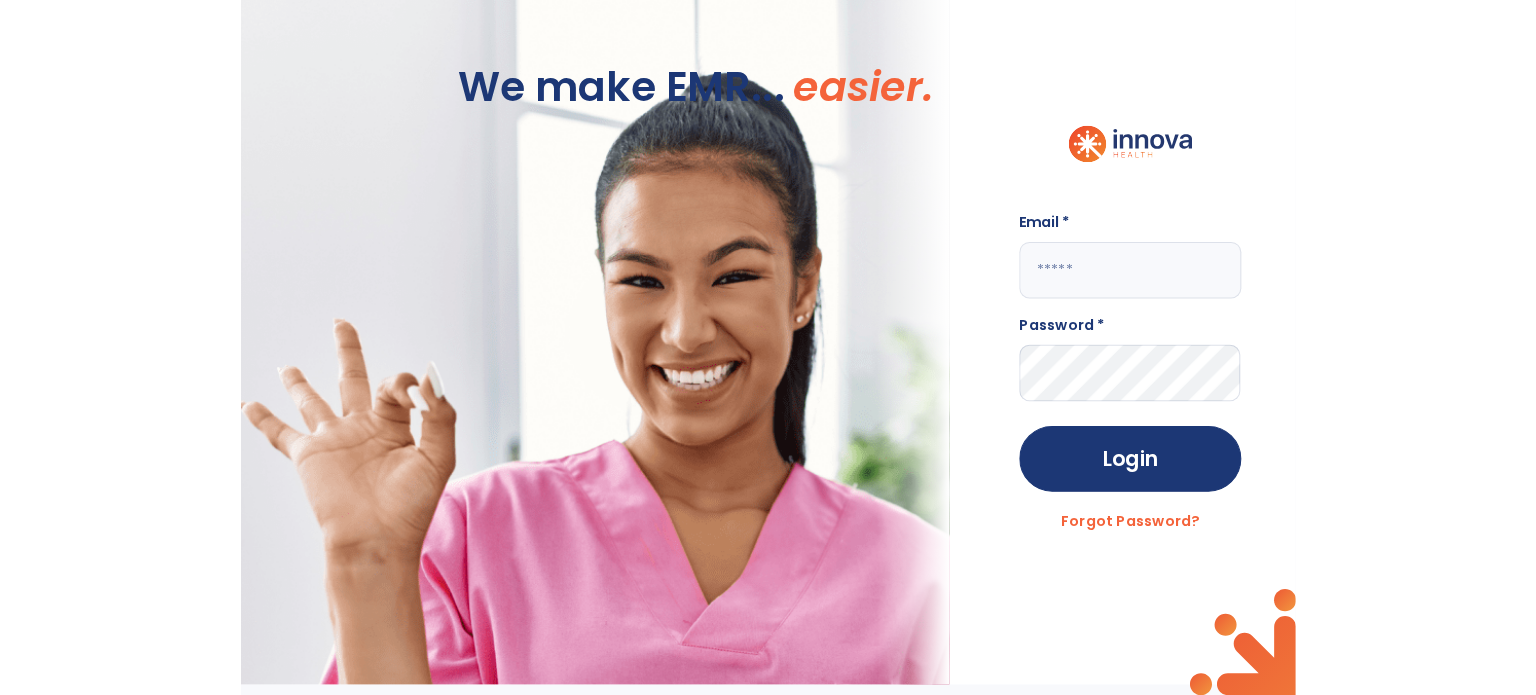 scroll, scrollTop: 0, scrollLeft: 0, axis: both 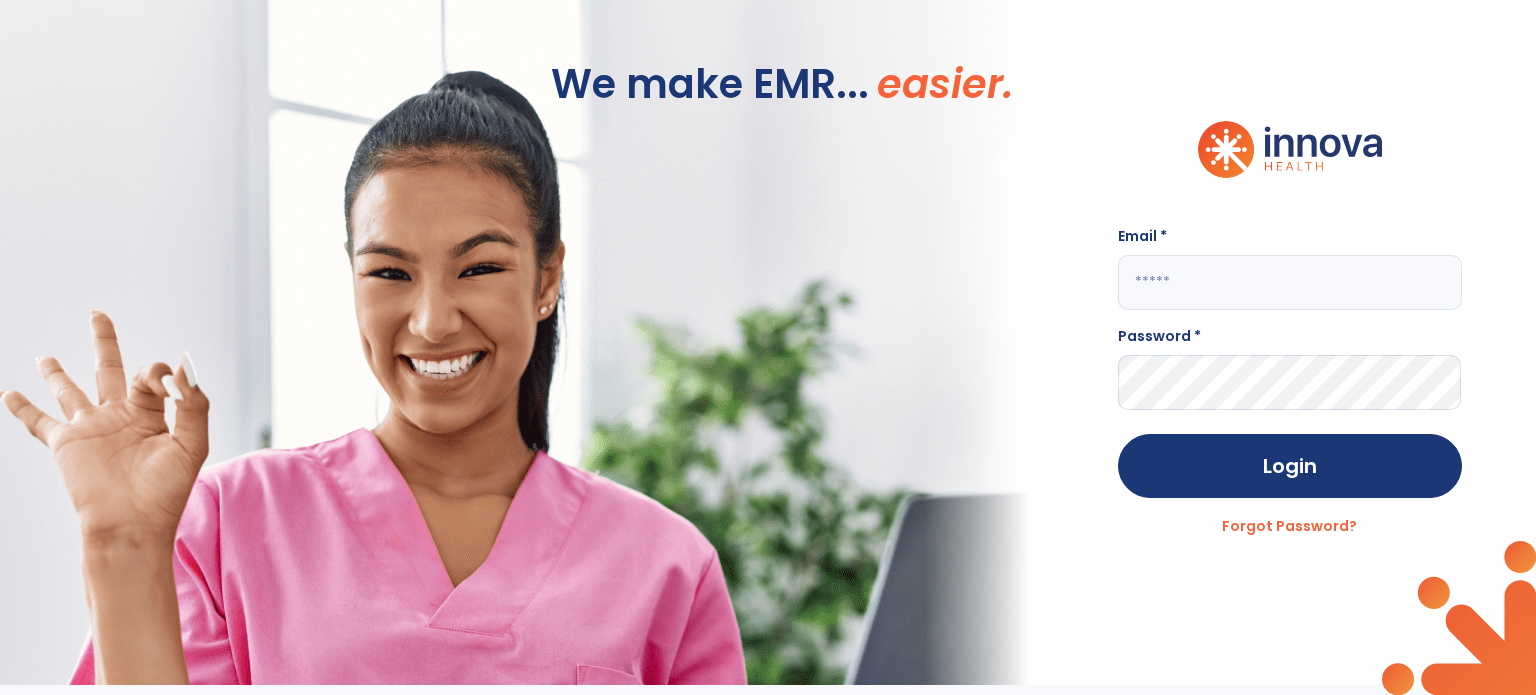 click 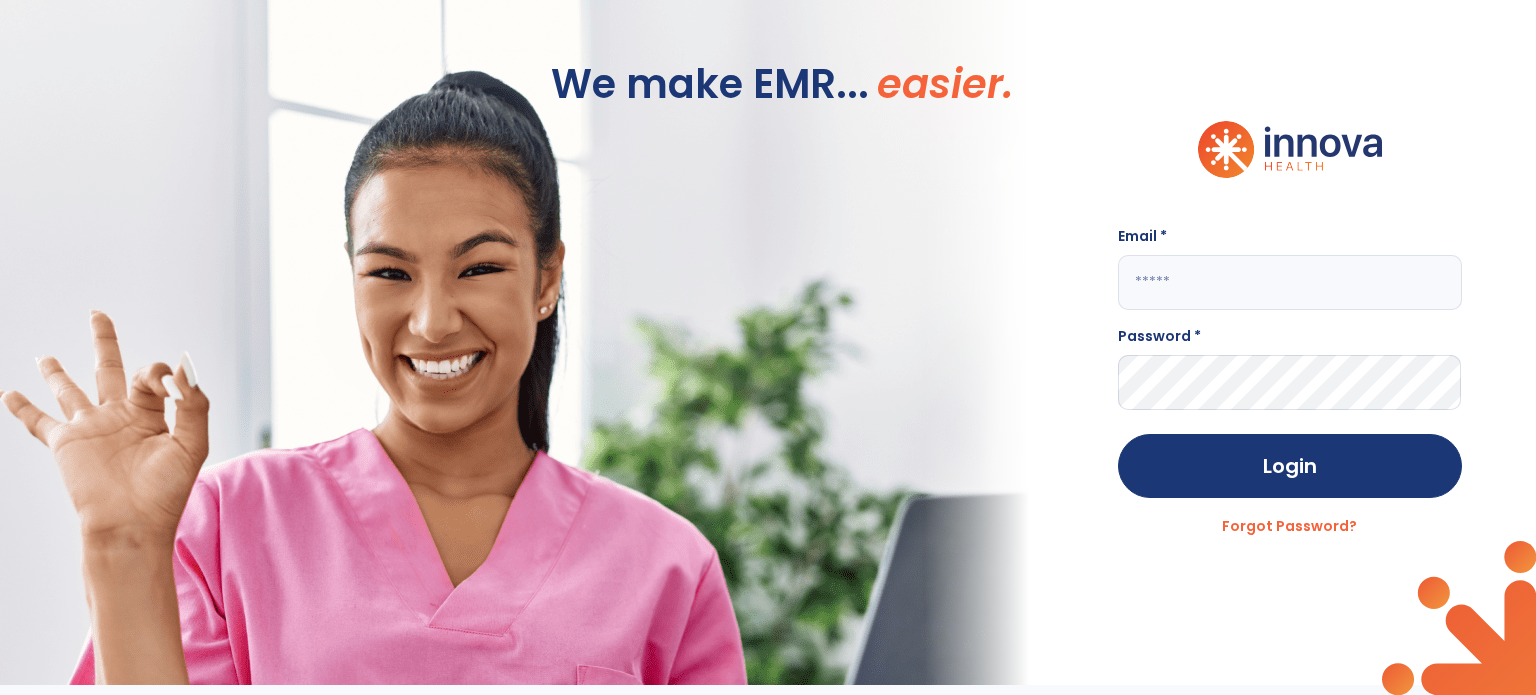 click 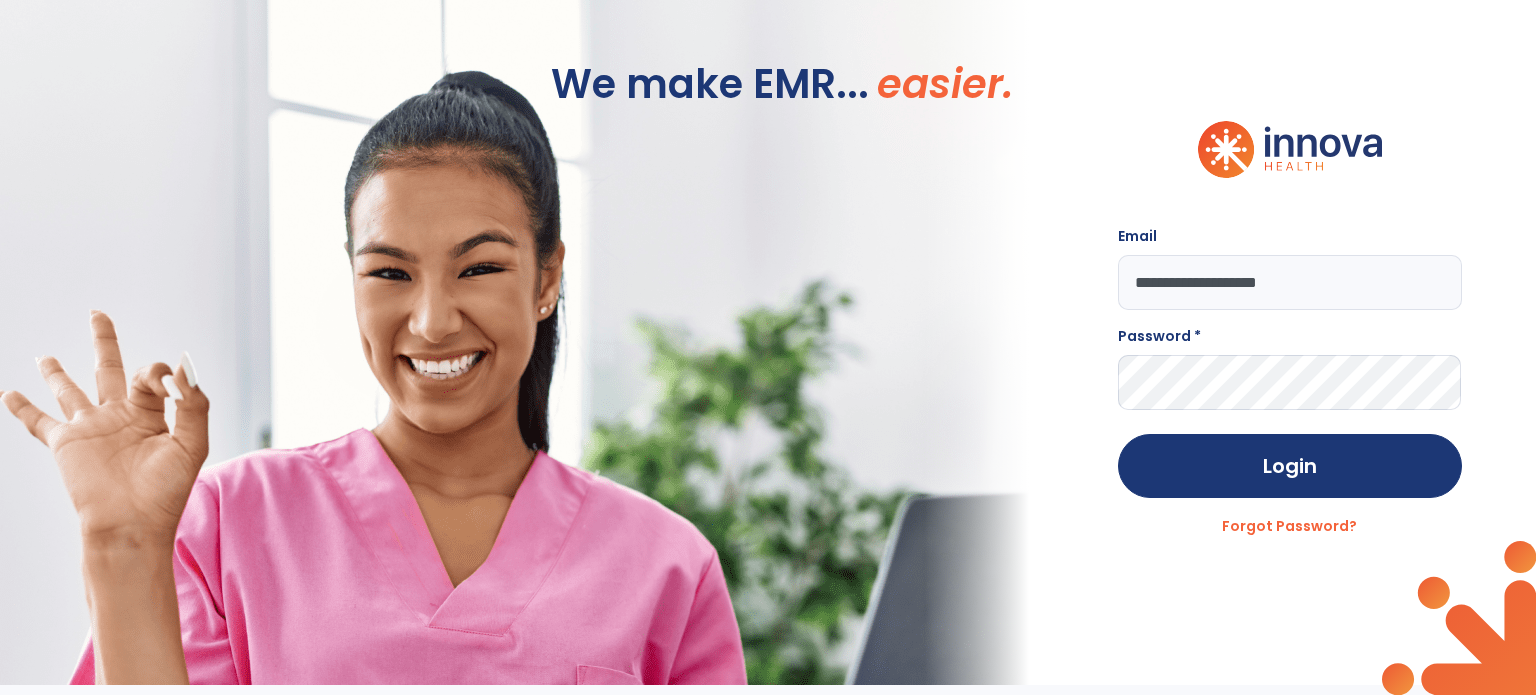 type on "**********" 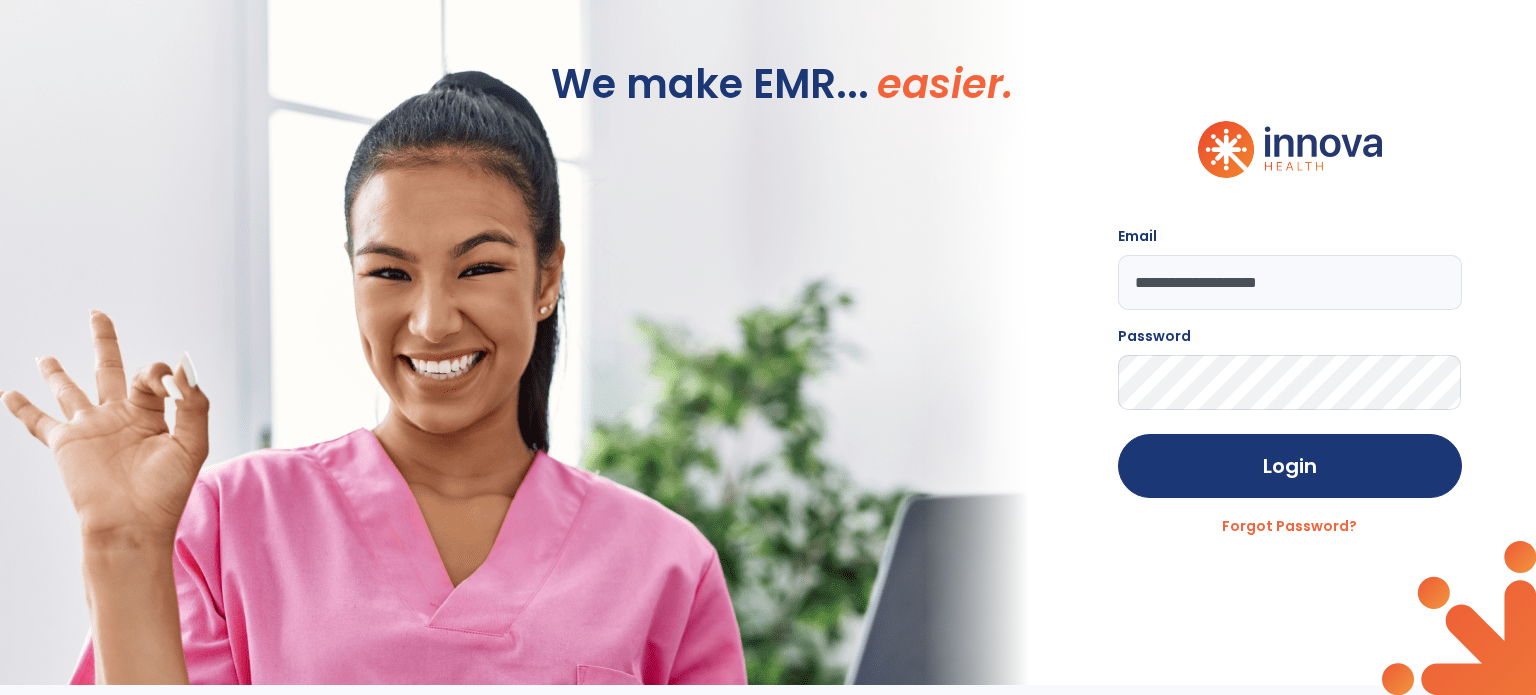 click on "Login" 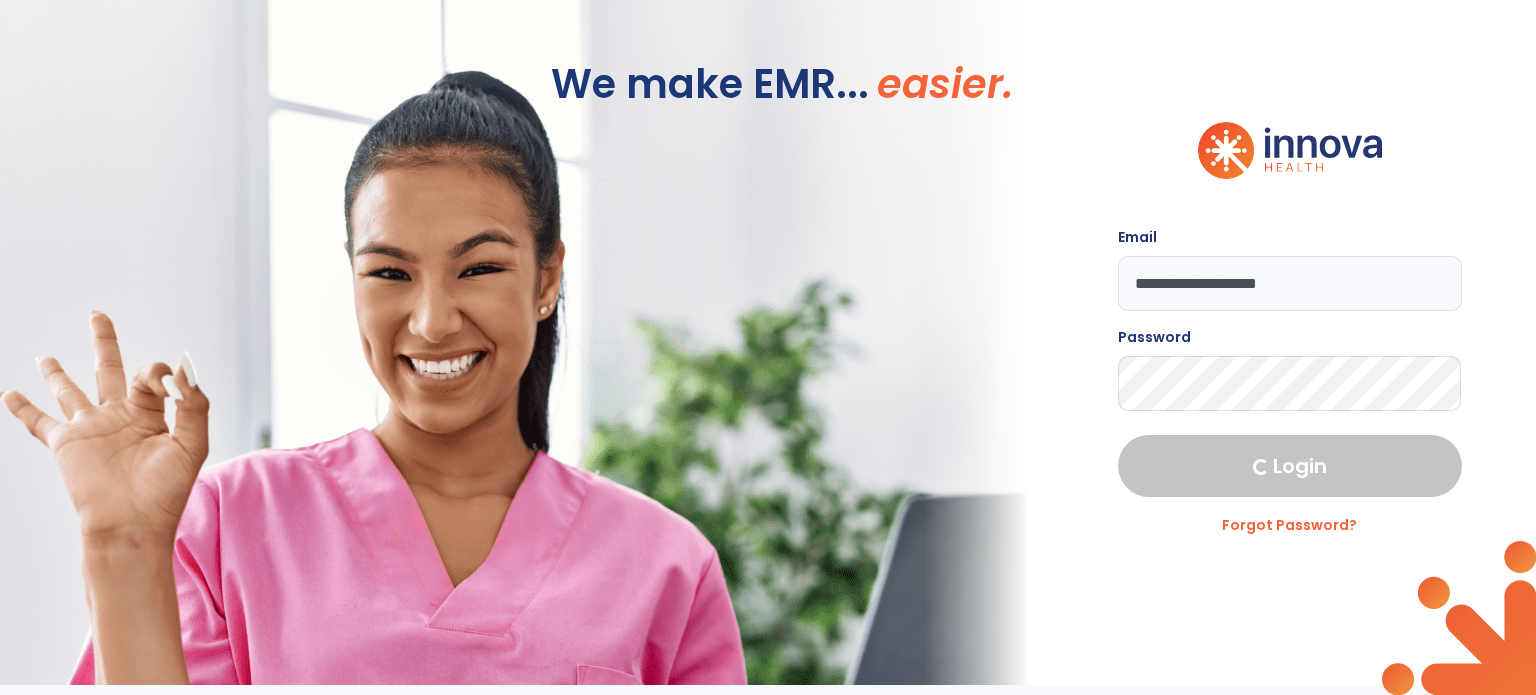 select on "****" 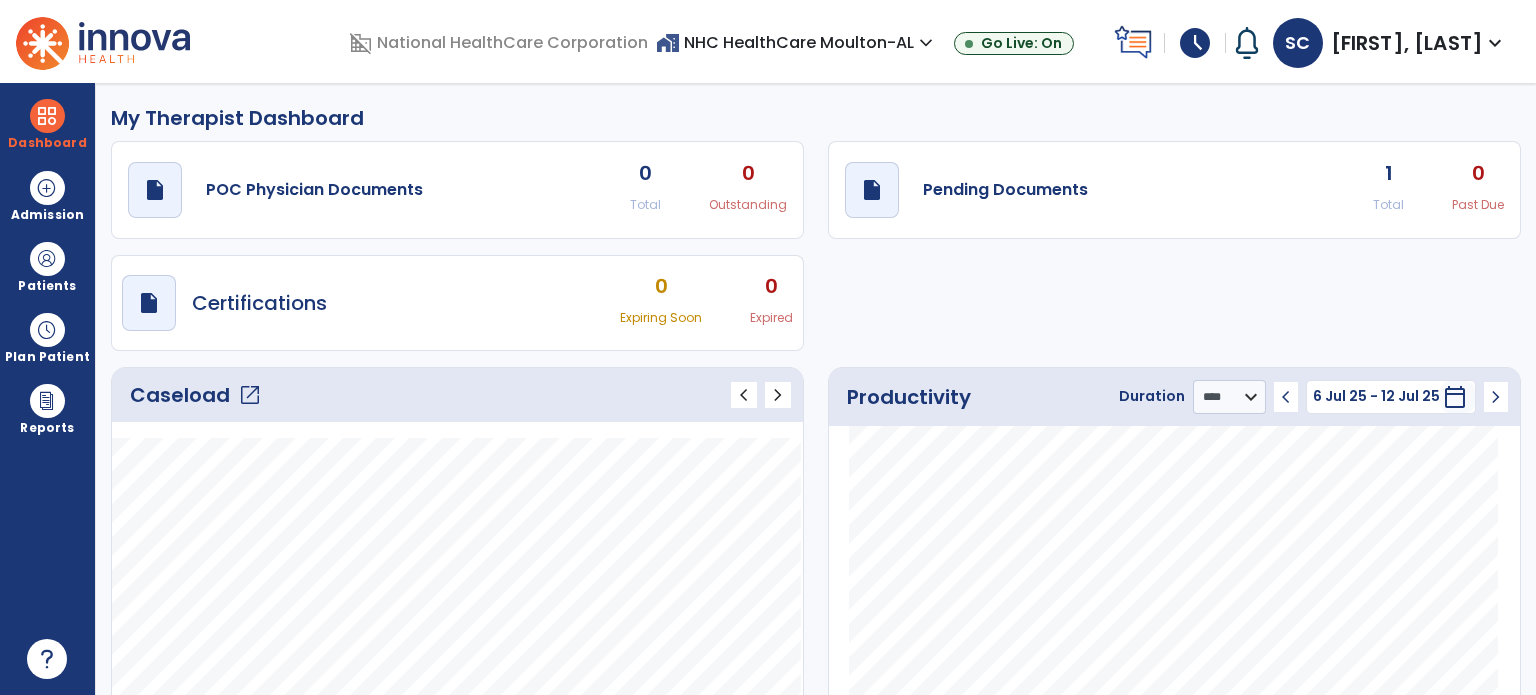 click on "Caseload   open_in_new" 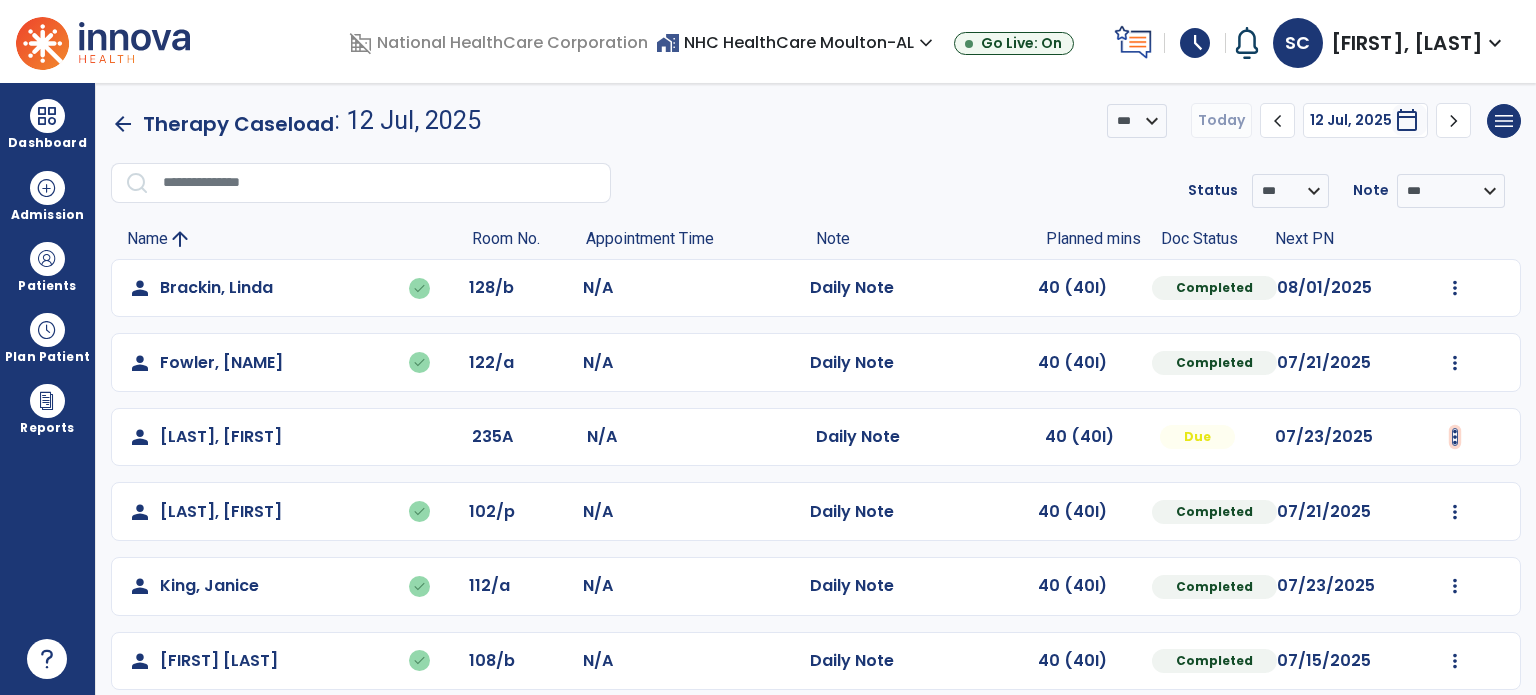 click at bounding box center [1455, 288] 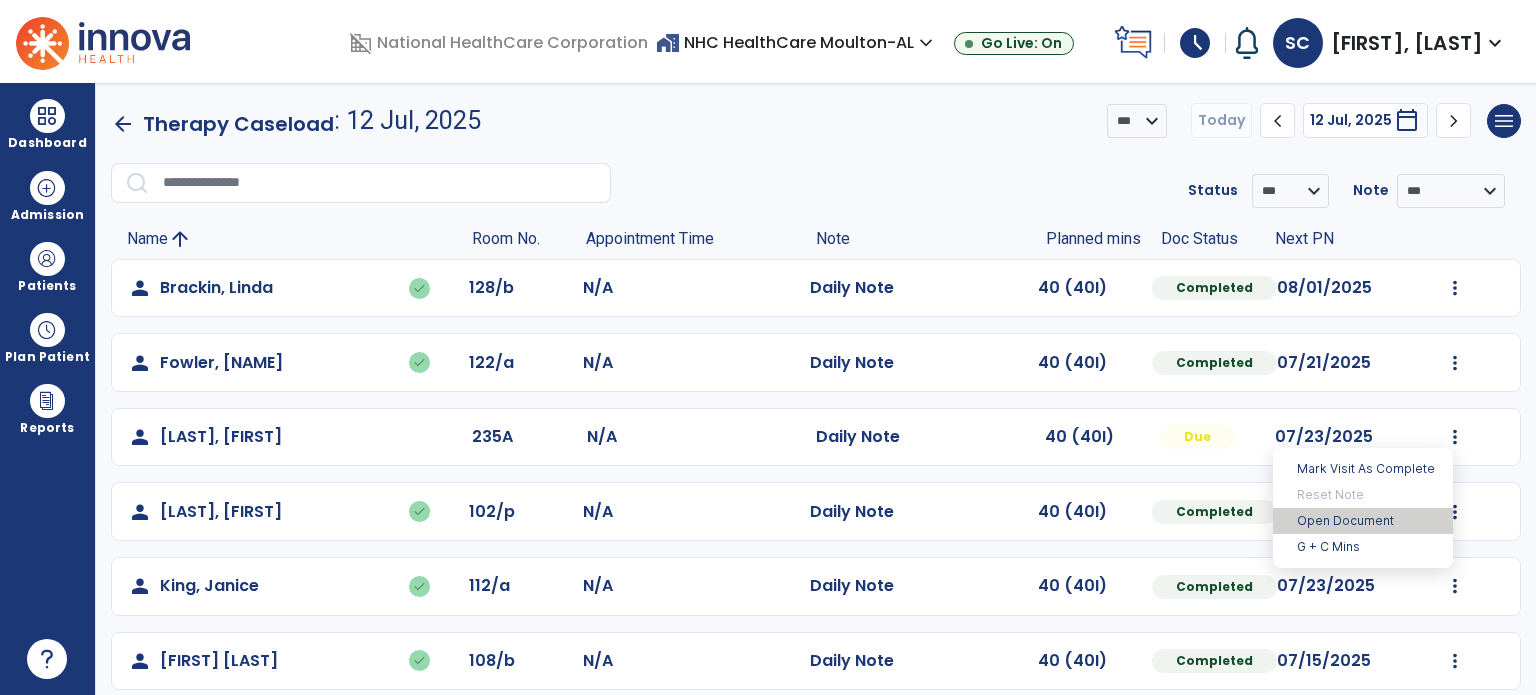 click on "Open Document" at bounding box center [1363, 521] 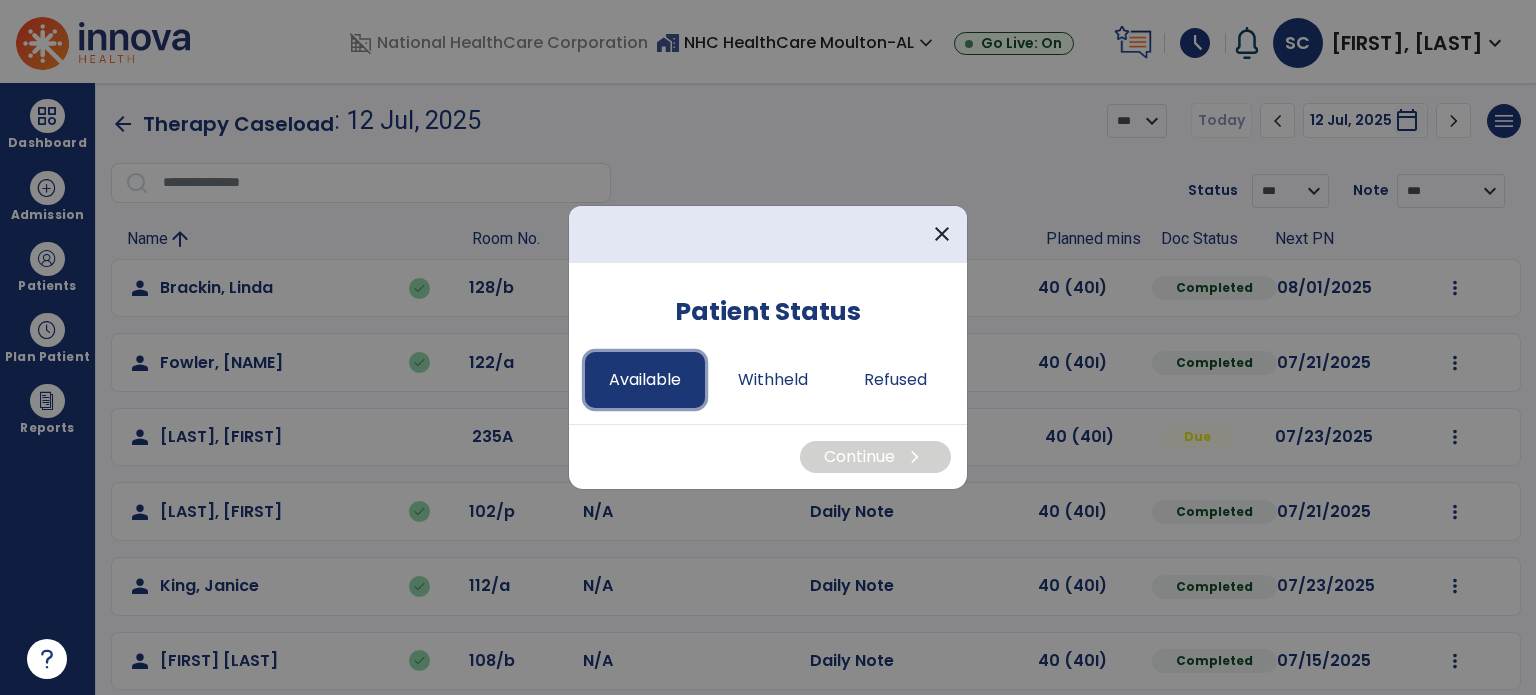 click on "Available" at bounding box center [645, 380] 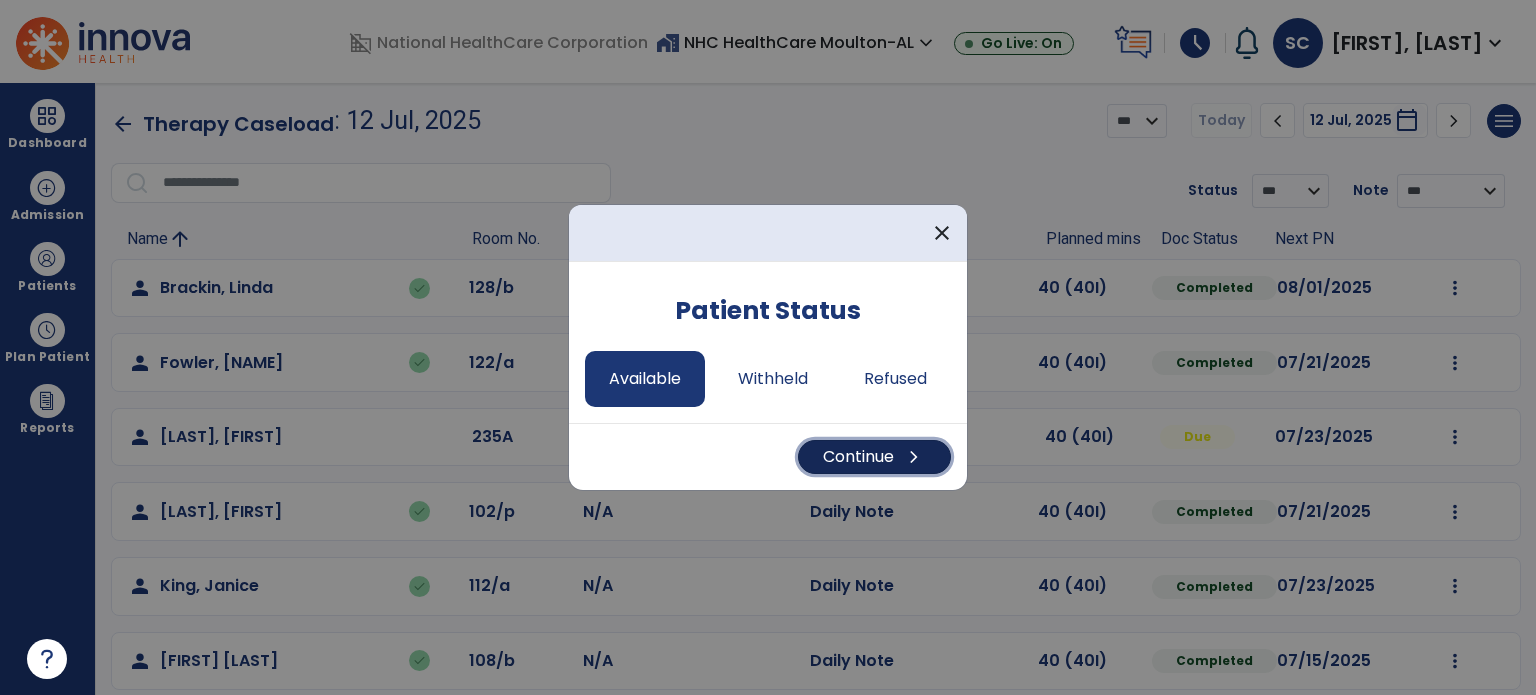 click on "Continue   chevron_right" at bounding box center [874, 457] 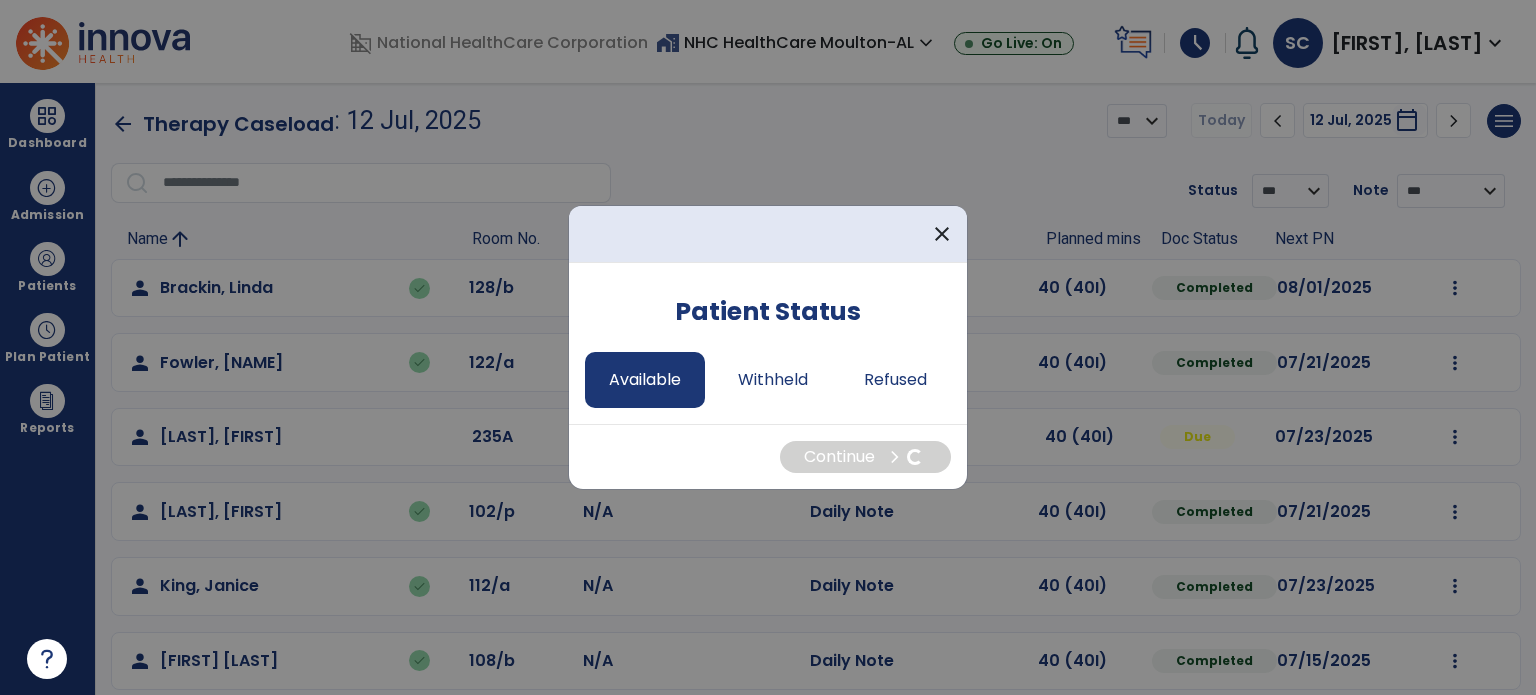 select on "*" 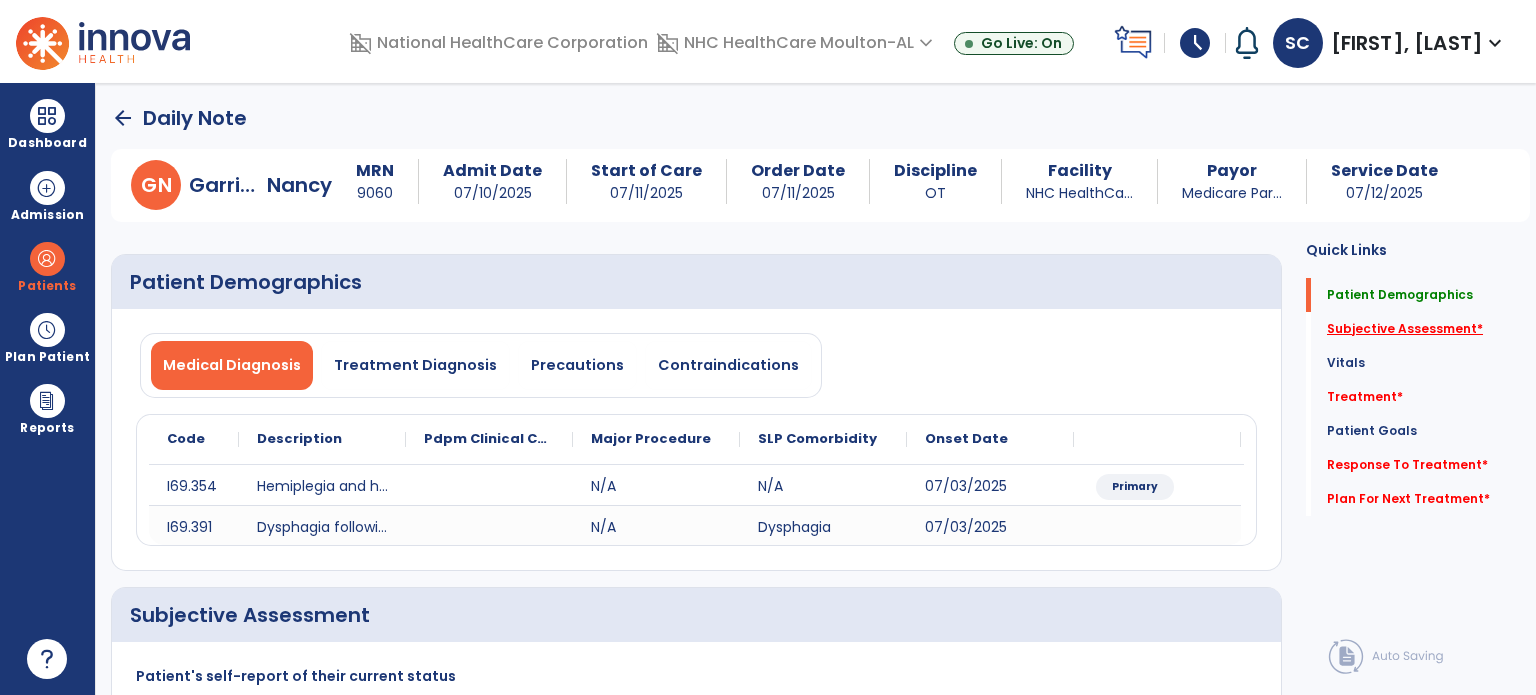 click on "Subjective Assessment   *" 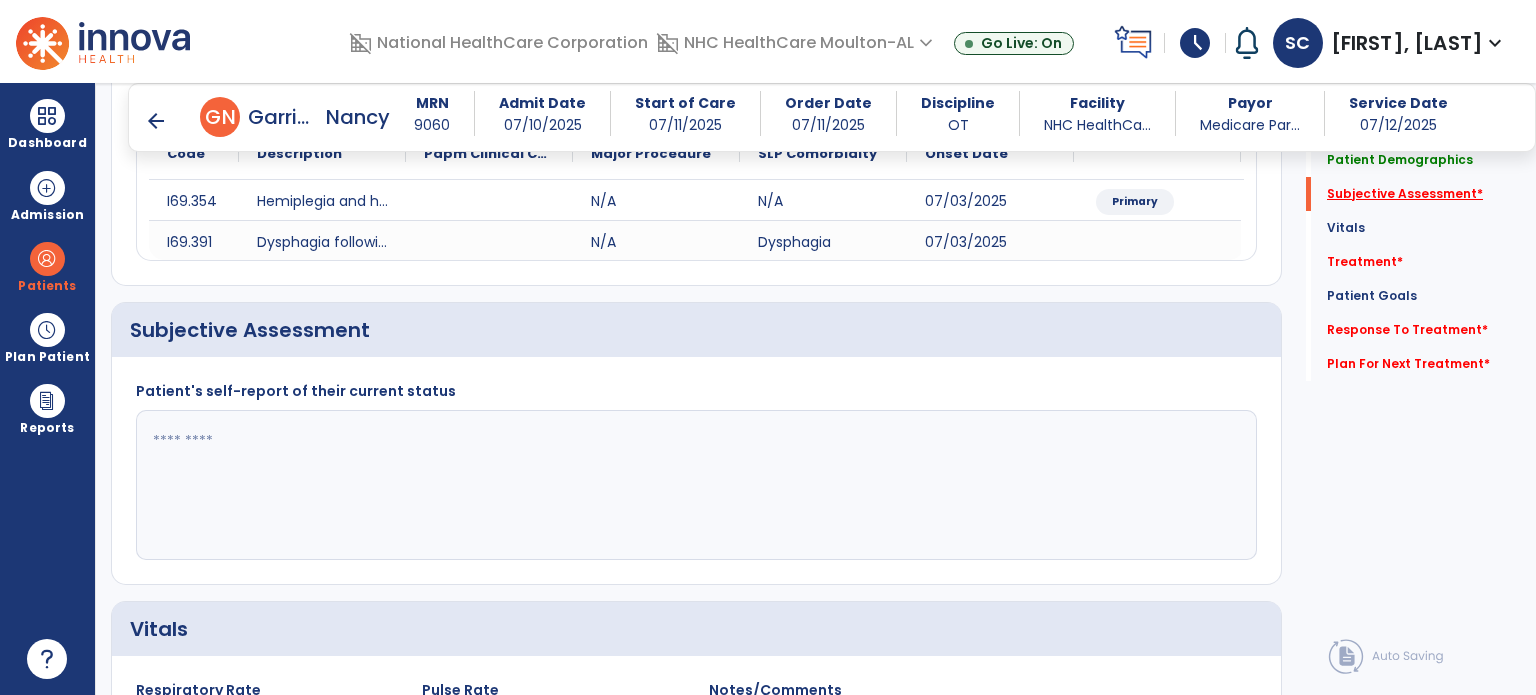 scroll, scrollTop: 338, scrollLeft: 0, axis: vertical 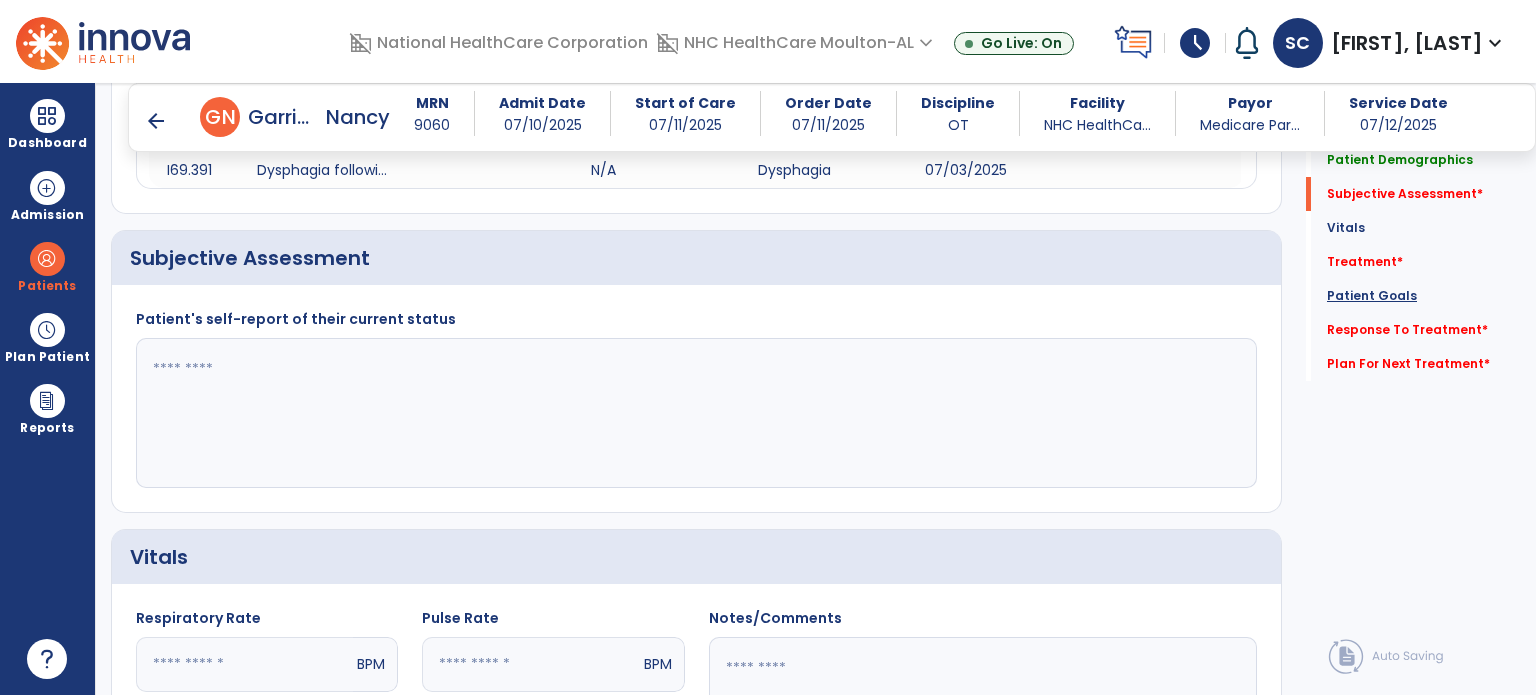 click on "Patient Goals" 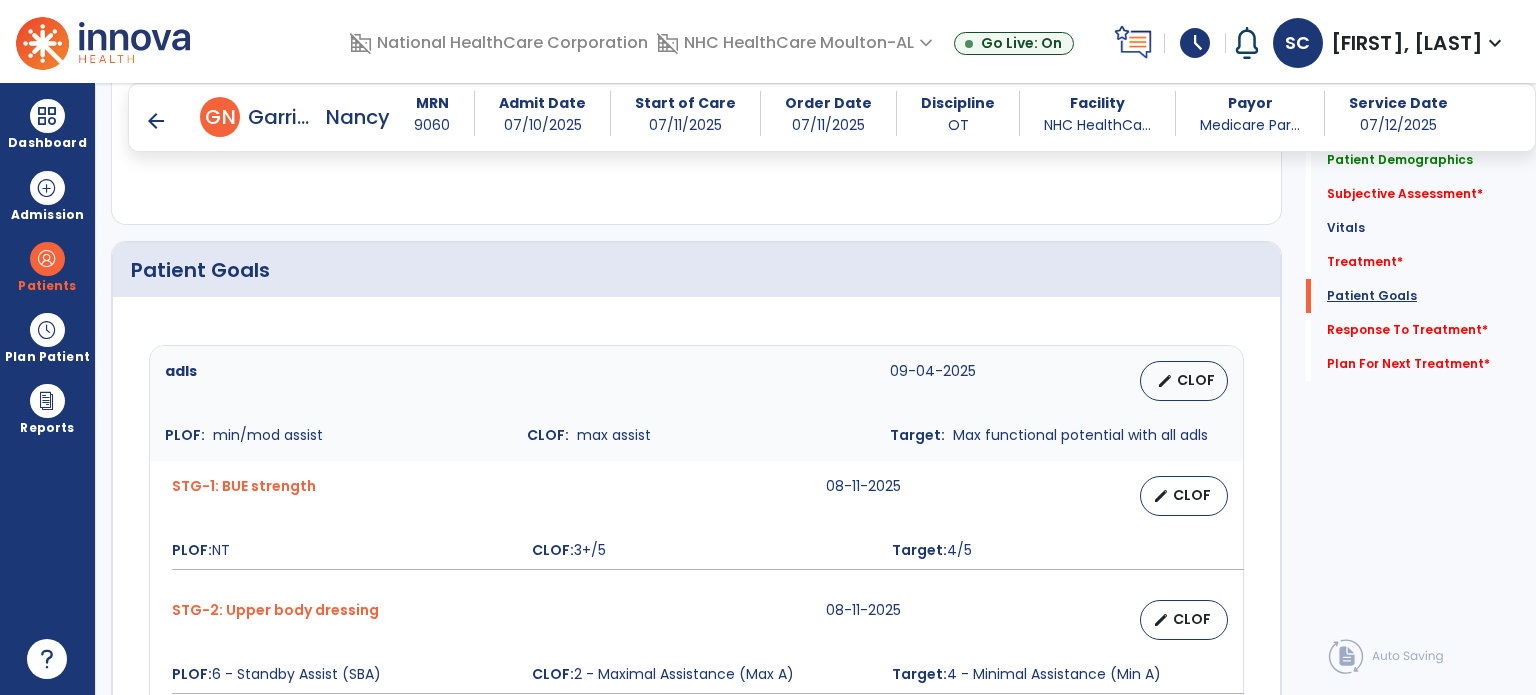 scroll, scrollTop: 1568, scrollLeft: 0, axis: vertical 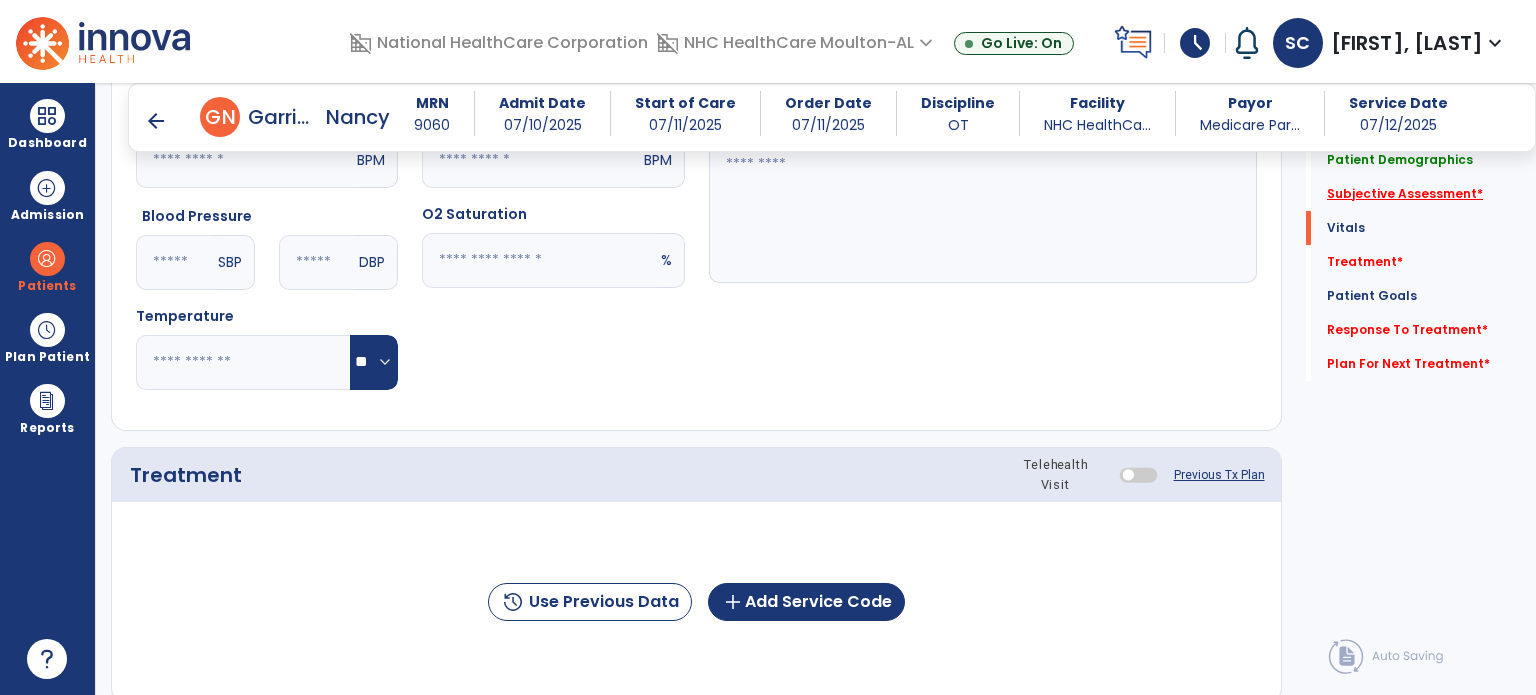 click on "Subjective Assessment   *" 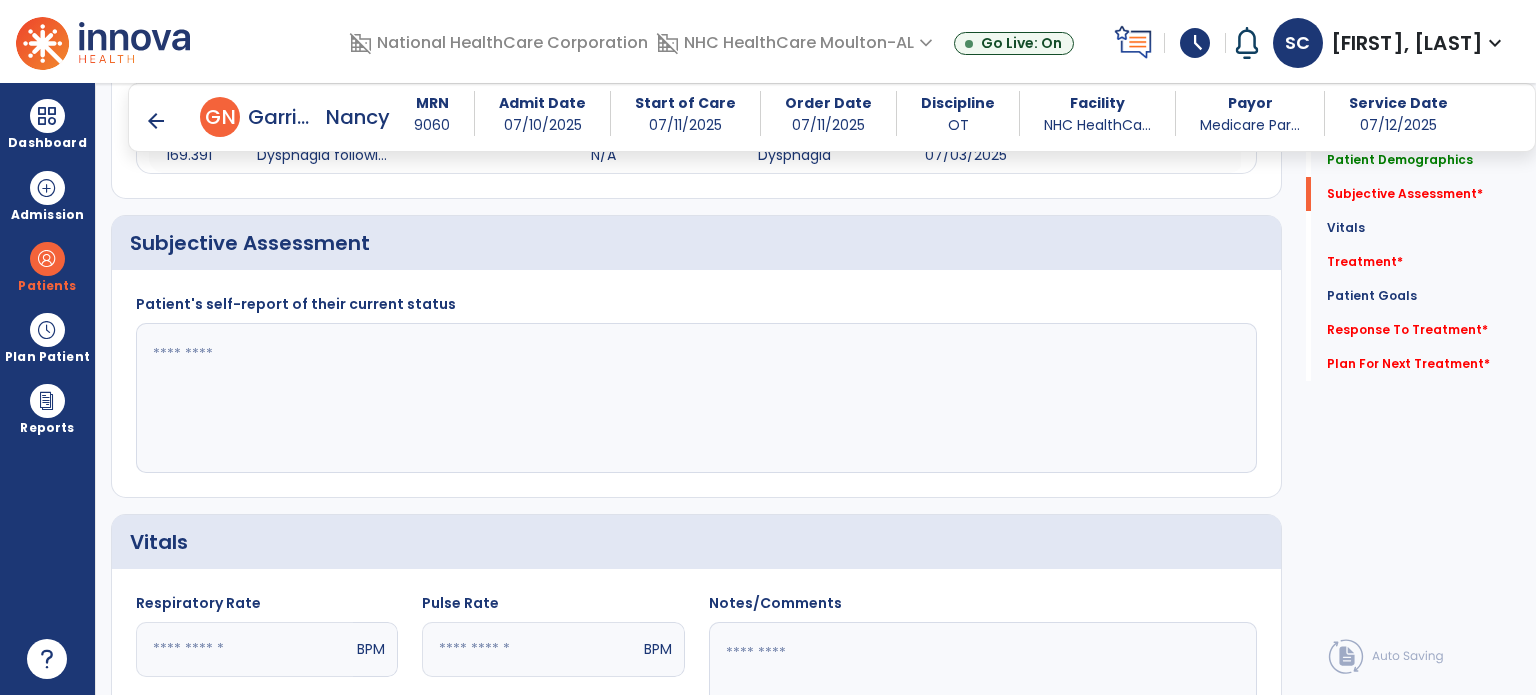scroll, scrollTop: 319, scrollLeft: 0, axis: vertical 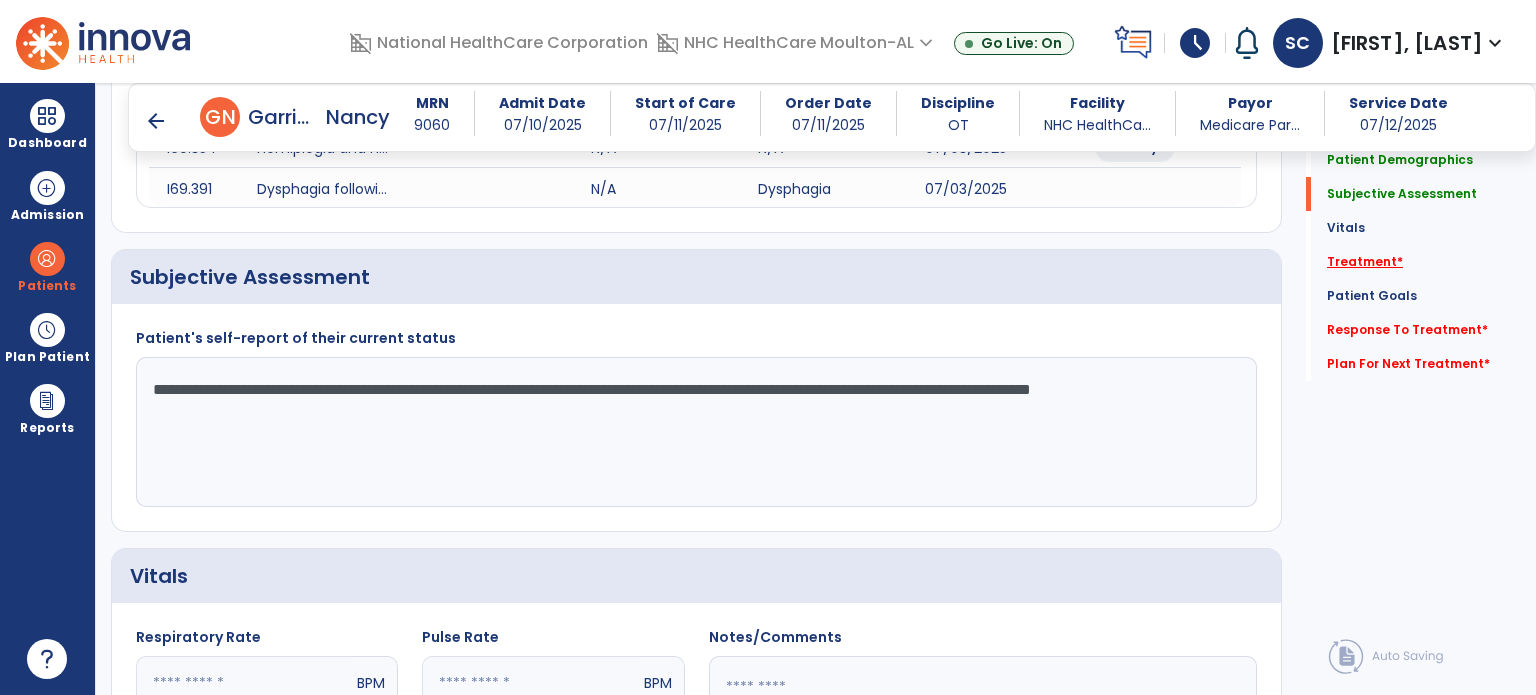 type on "**********" 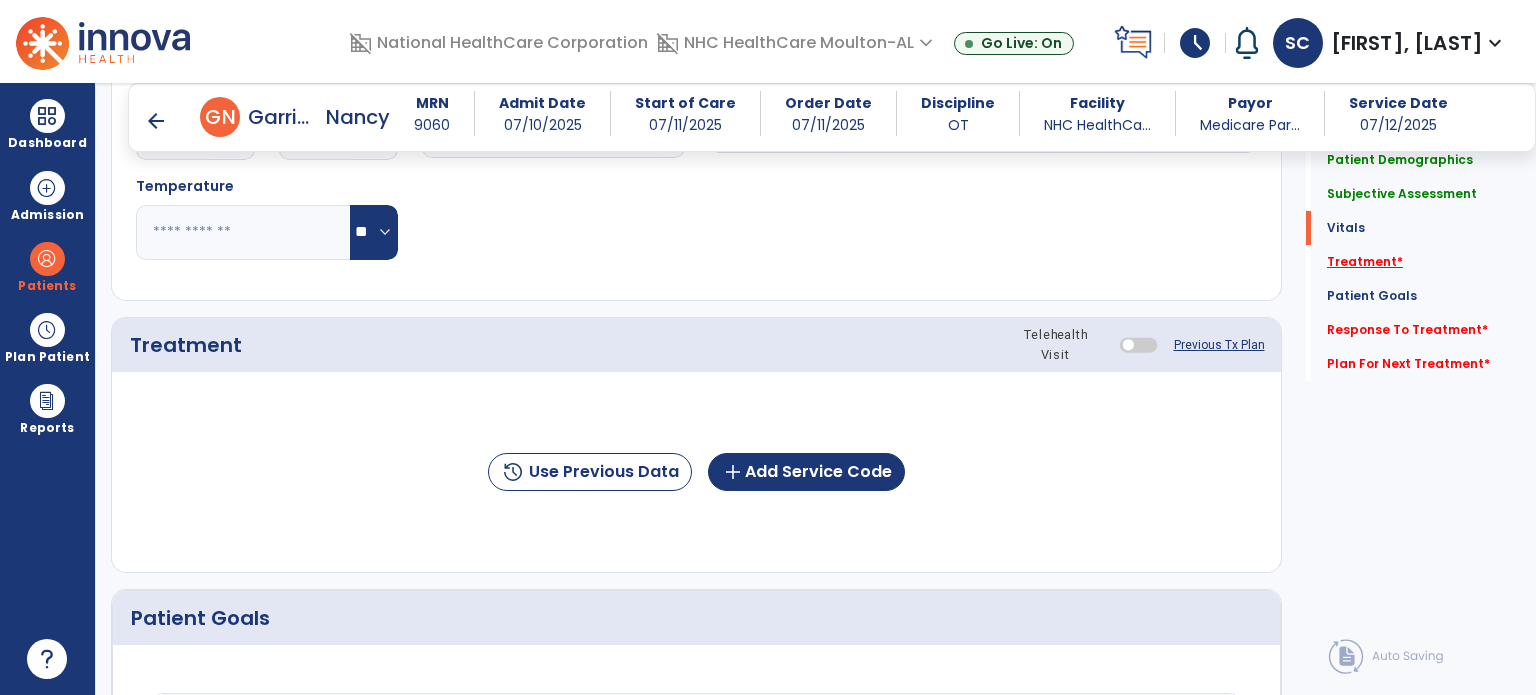 scroll, scrollTop: 1027, scrollLeft: 0, axis: vertical 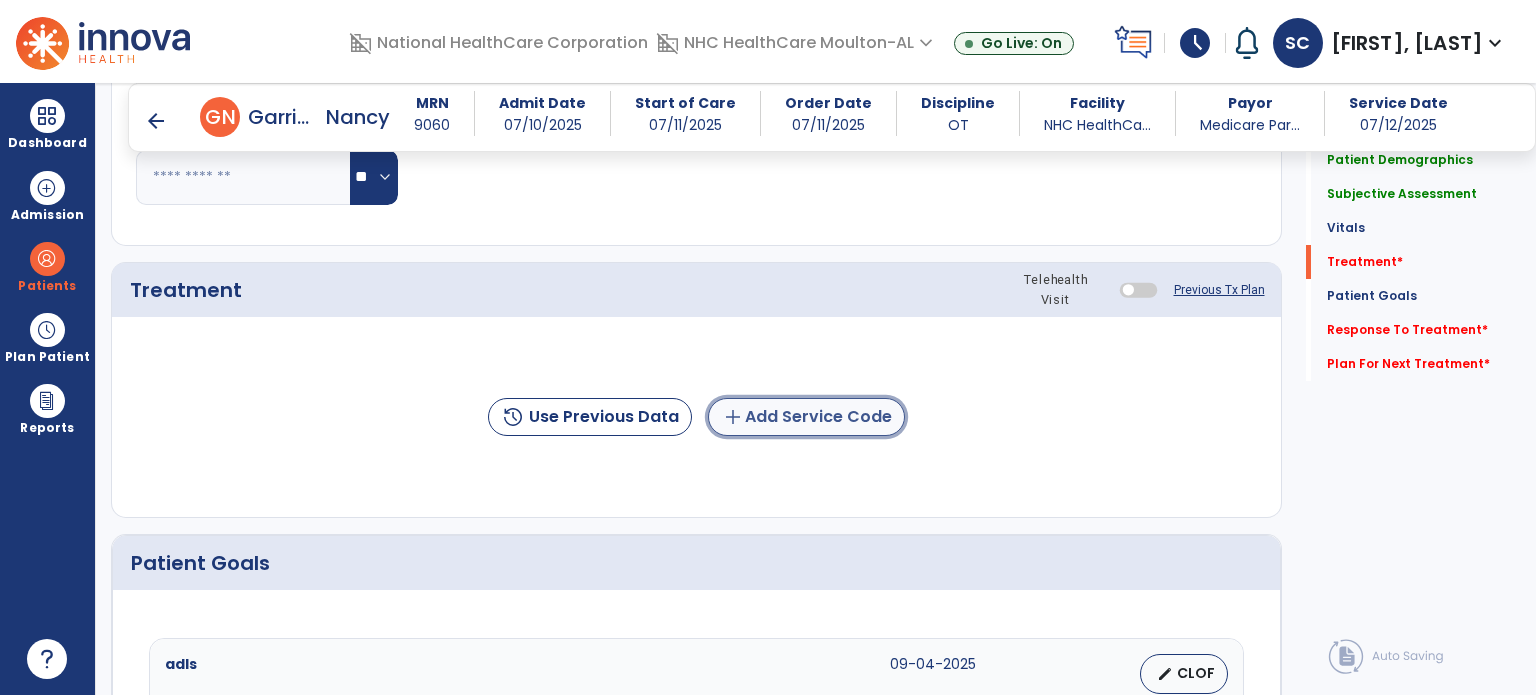 click on "add  Add Service Code" 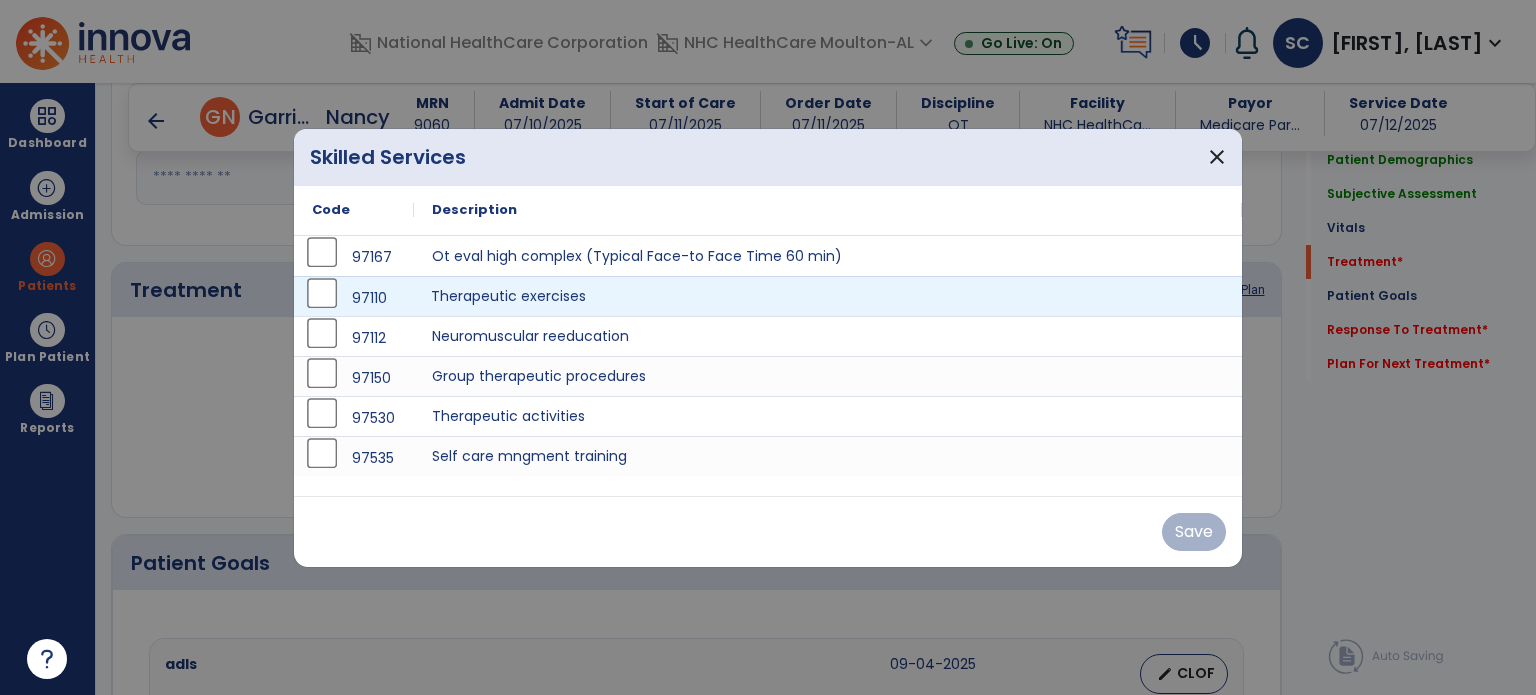 click on "Therapeutic exercises" at bounding box center (828, 296) 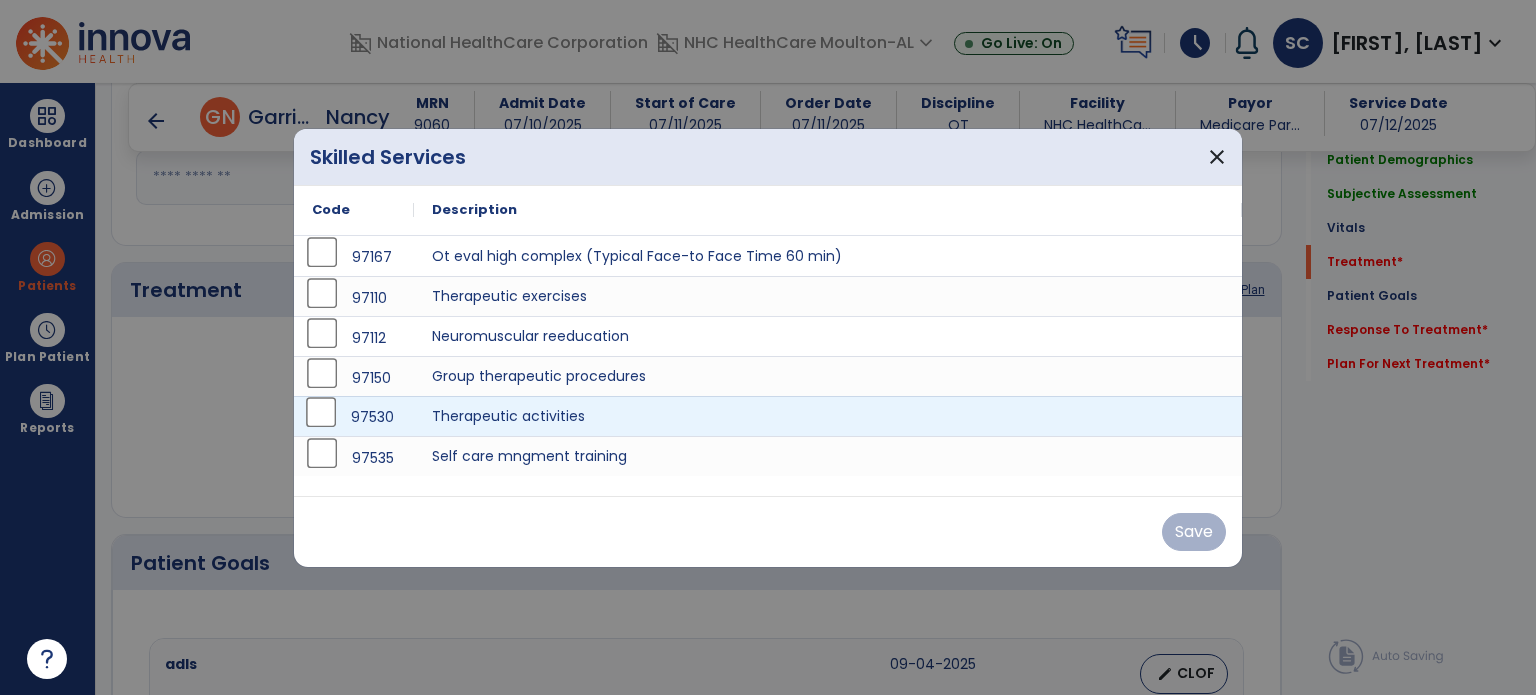 click on "97530" at bounding box center [354, 417] 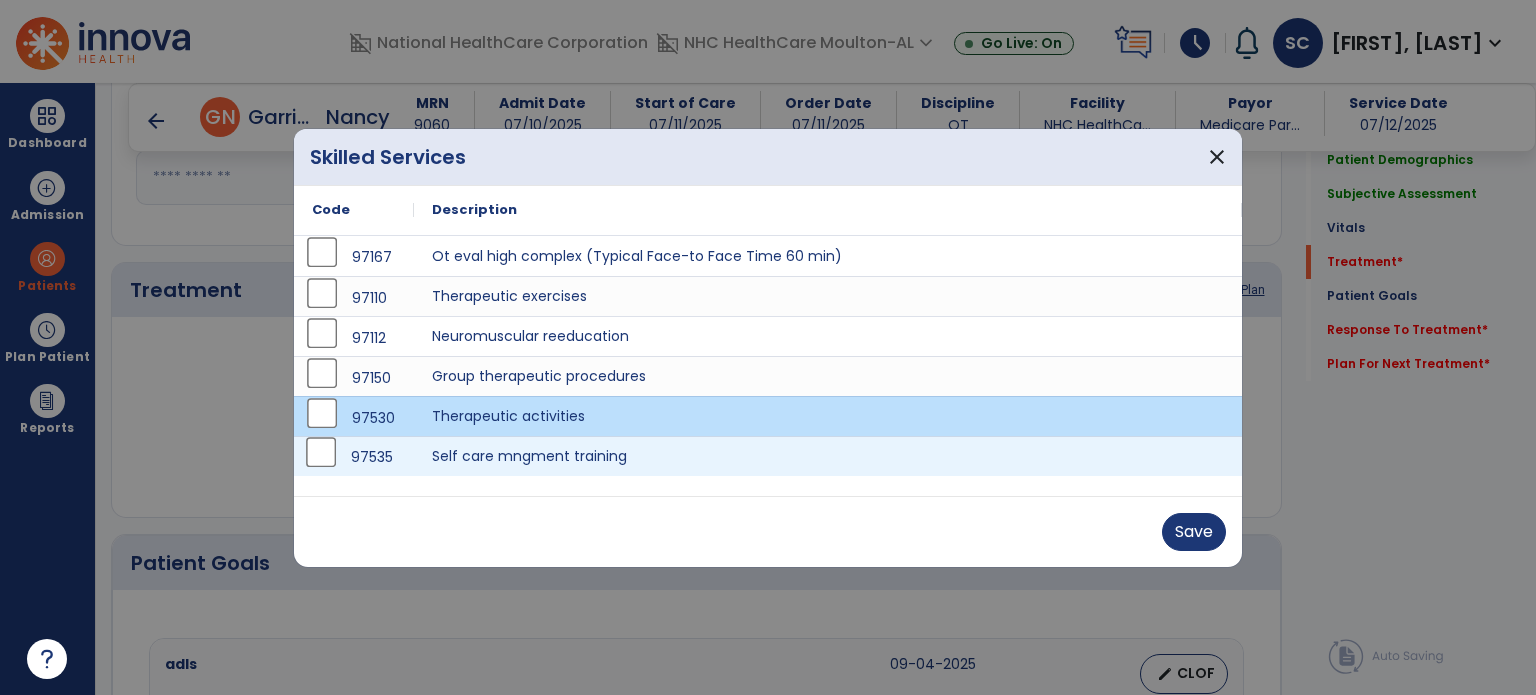 click on "97535" at bounding box center [354, 457] 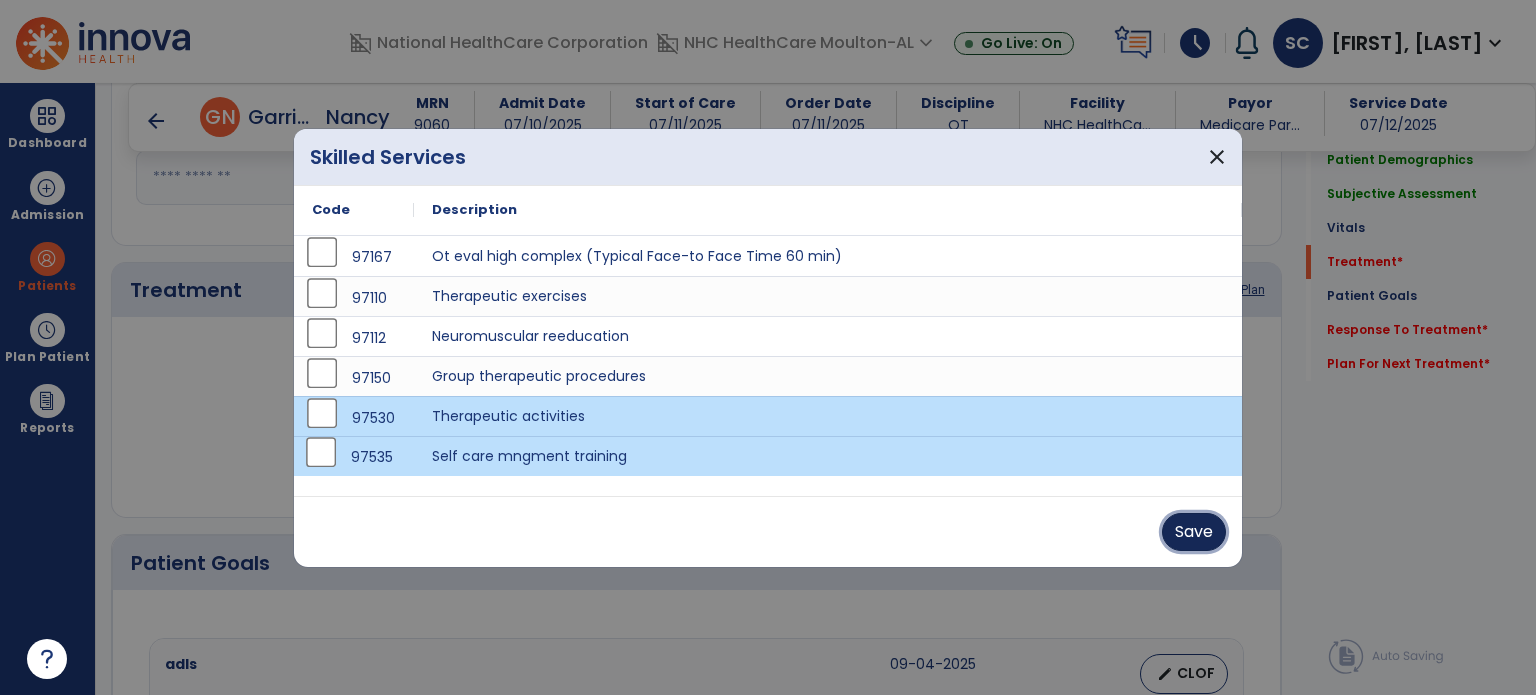 click on "Save" at bounding box center (1194, 532) 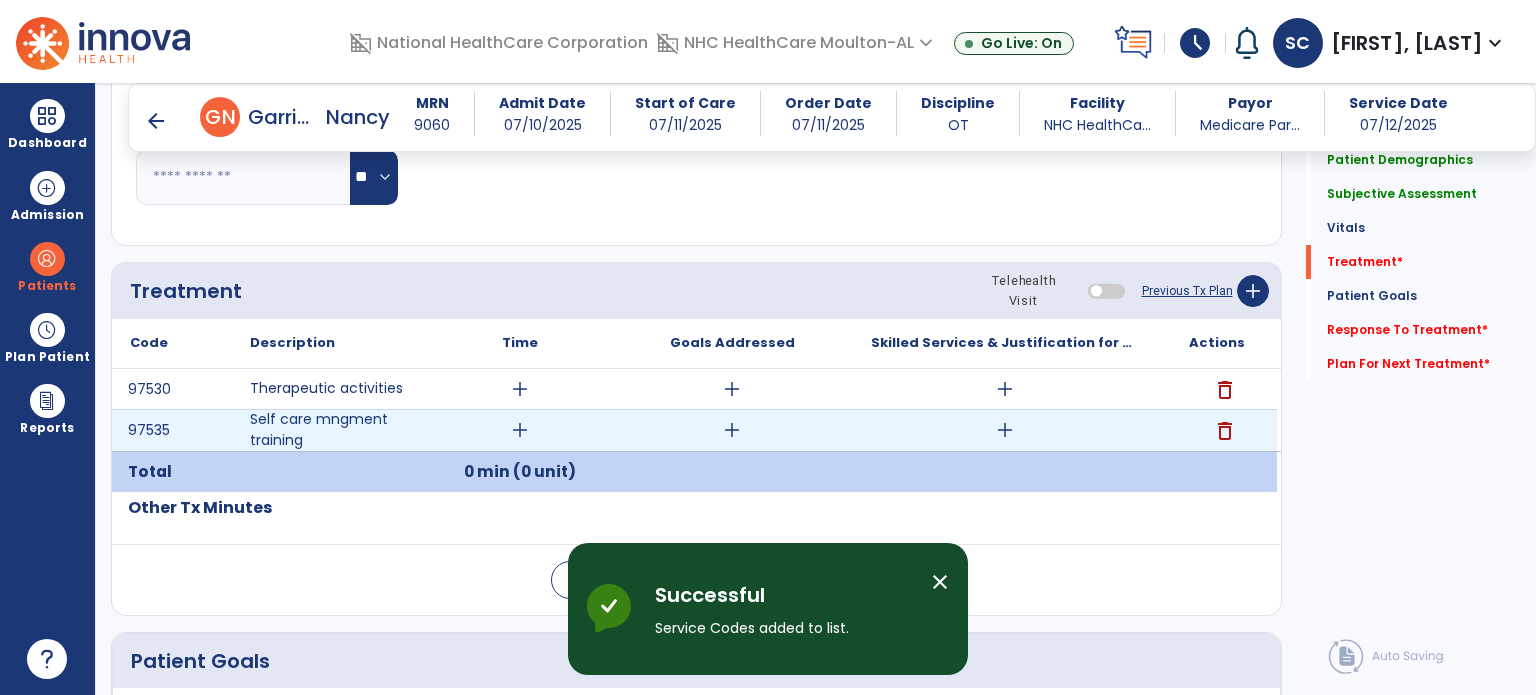 click on "add" at bounding box center (520, 430) 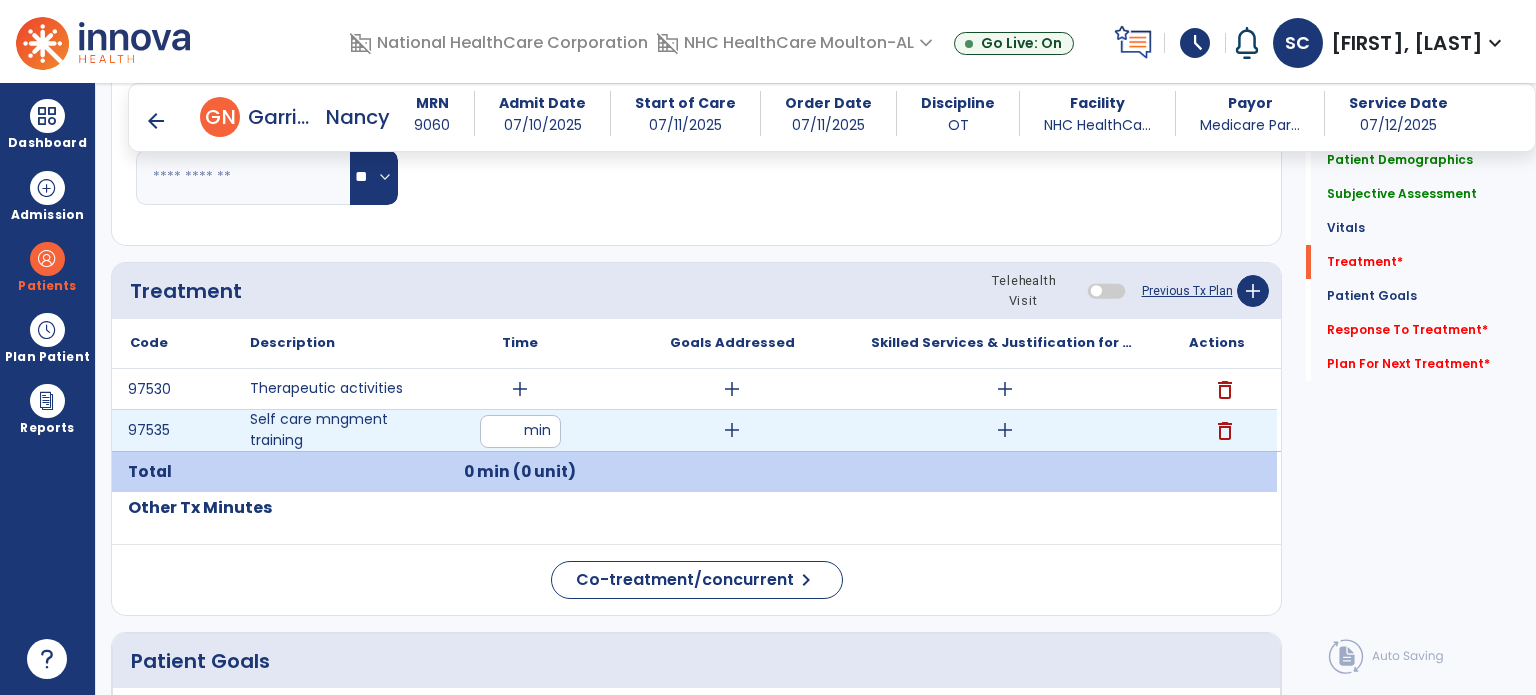 type on "**" 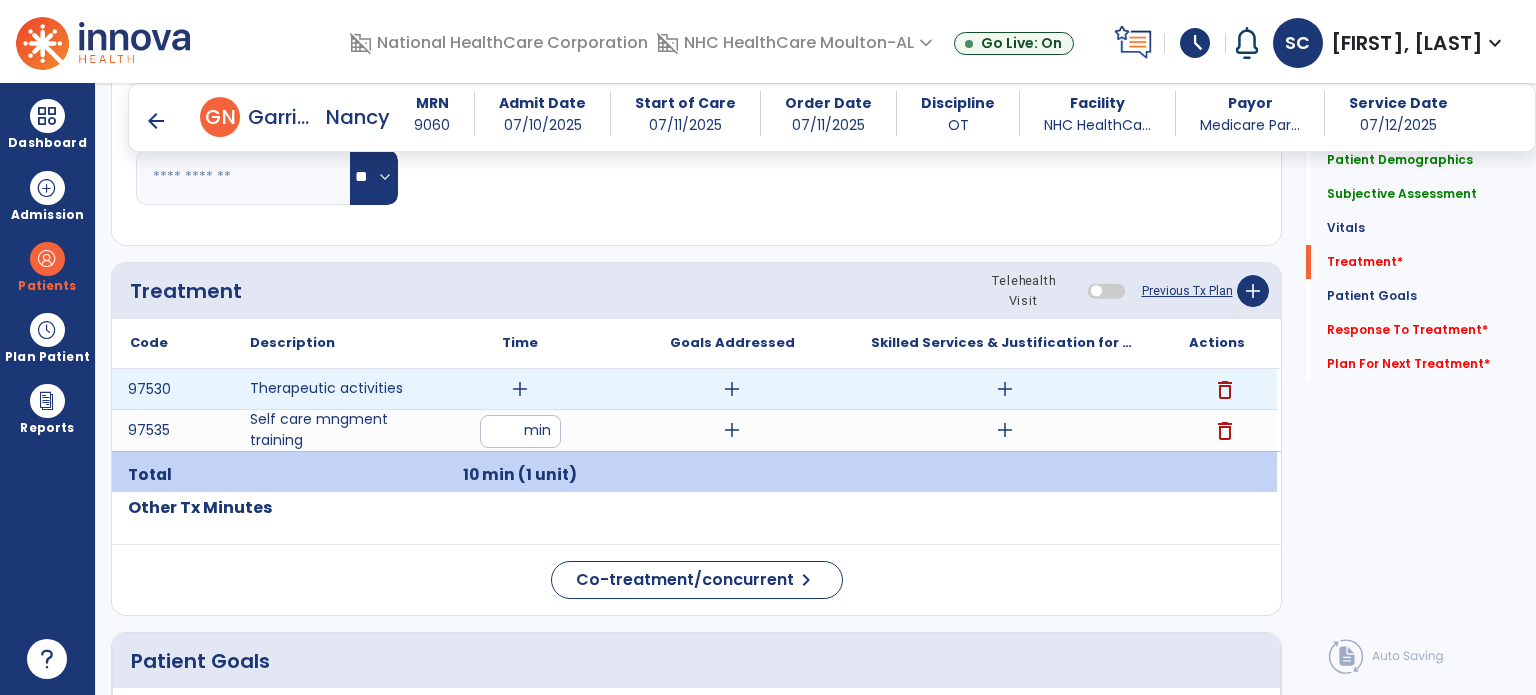click on "add" at bounding box center [520, 389] 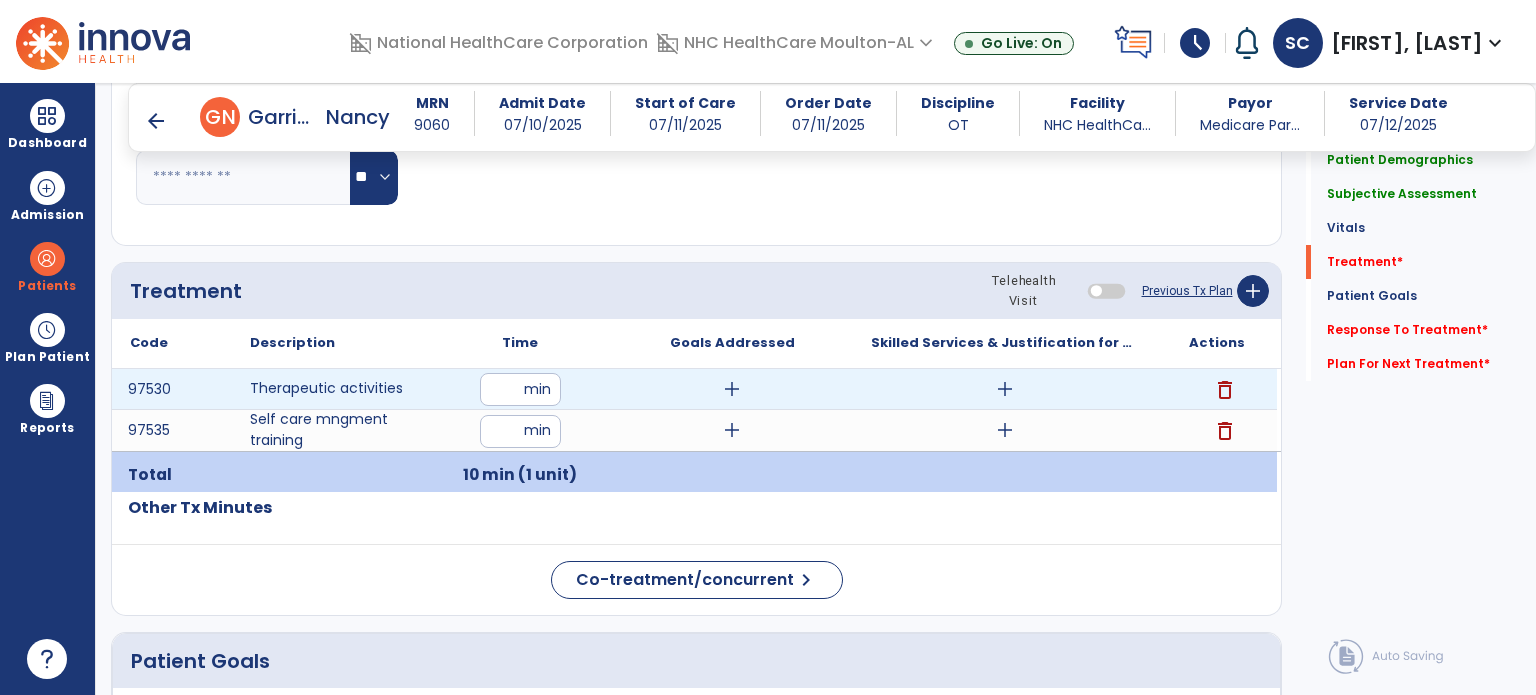 type on "**" 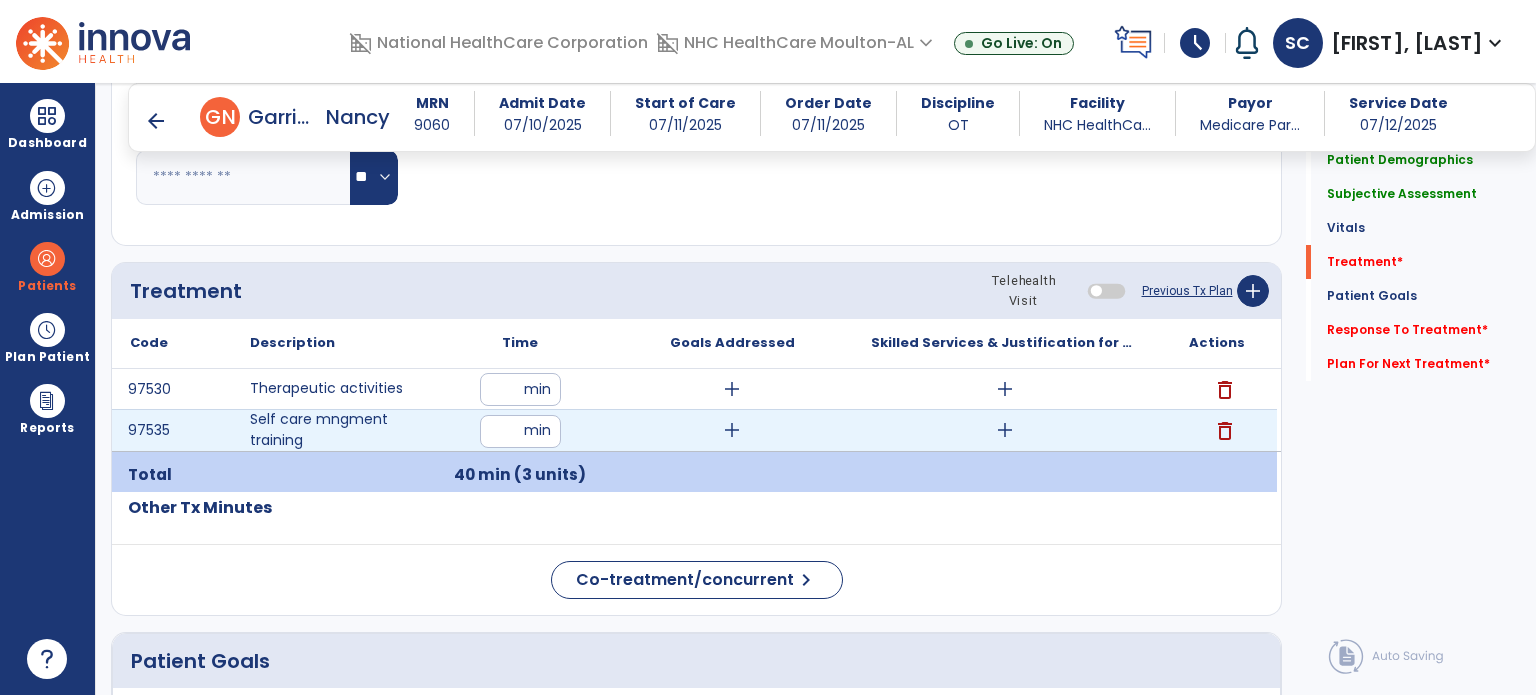 click on "add" at bounding box center (732, 430) 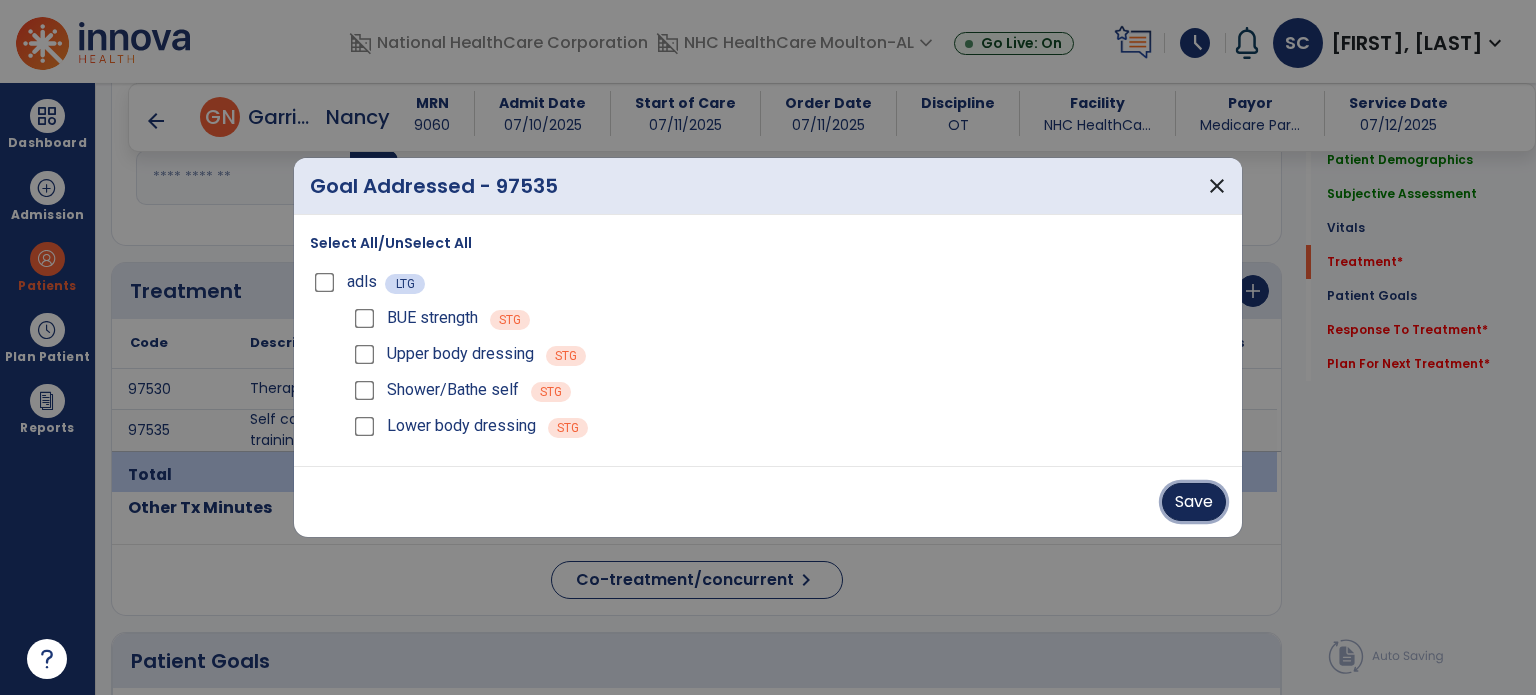 click on "Save" at bounding box center (1194, 502) 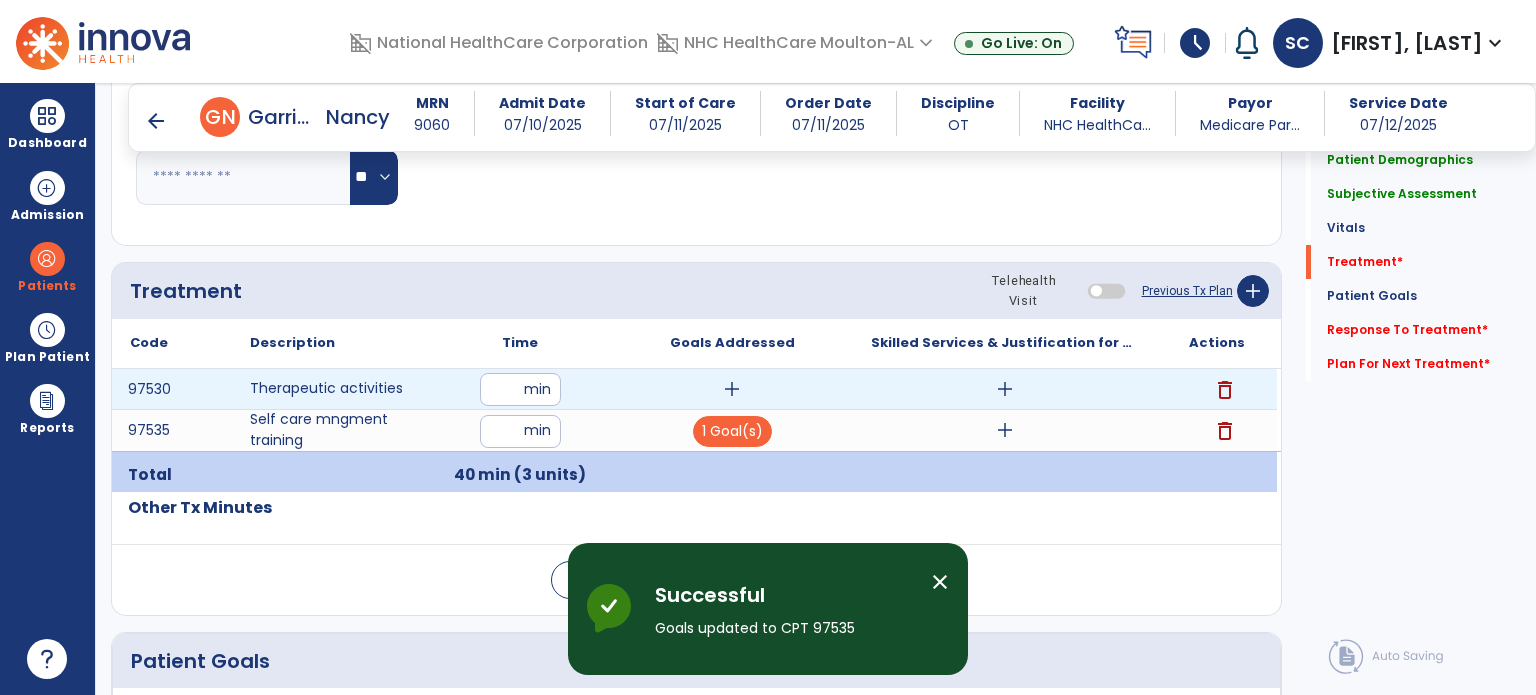 click on "add" at bounding box center [732, 389] 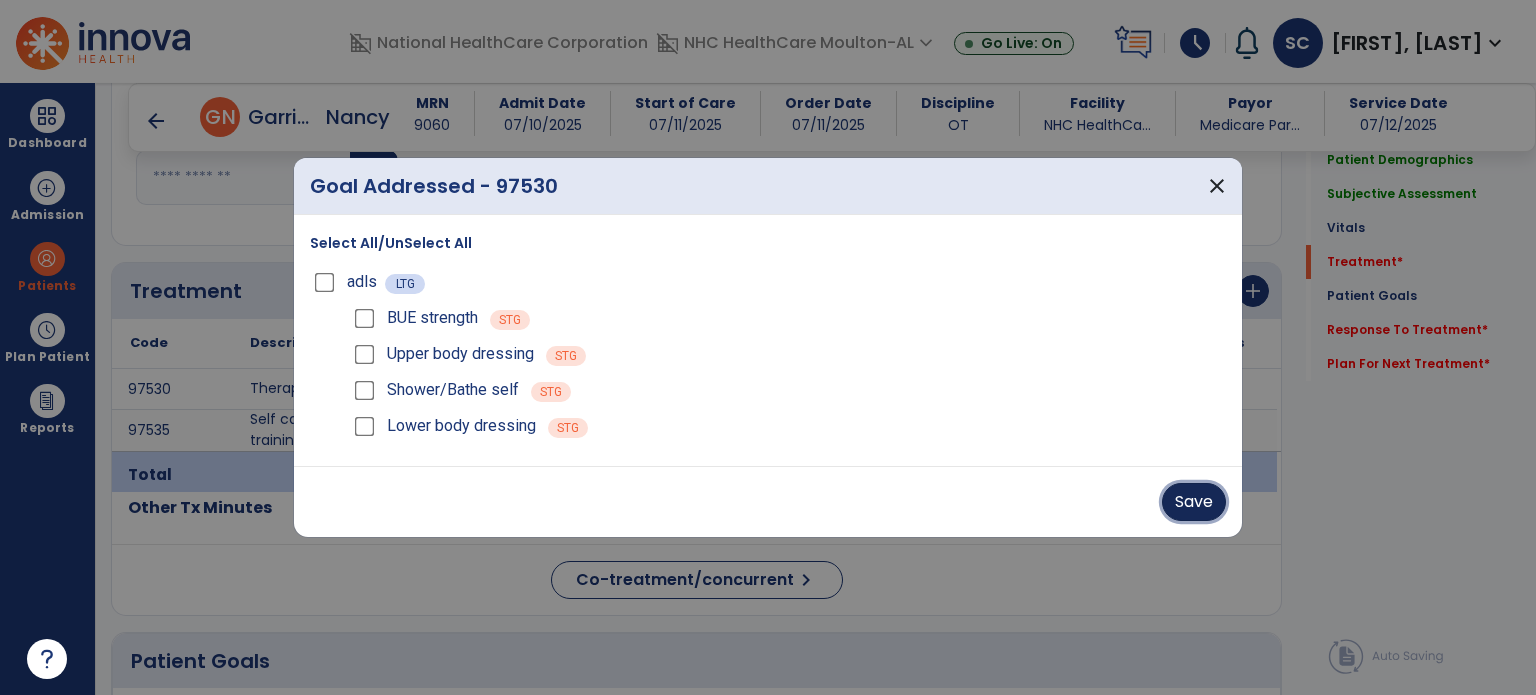 click on "Save" at bounding box center (1194, 502) 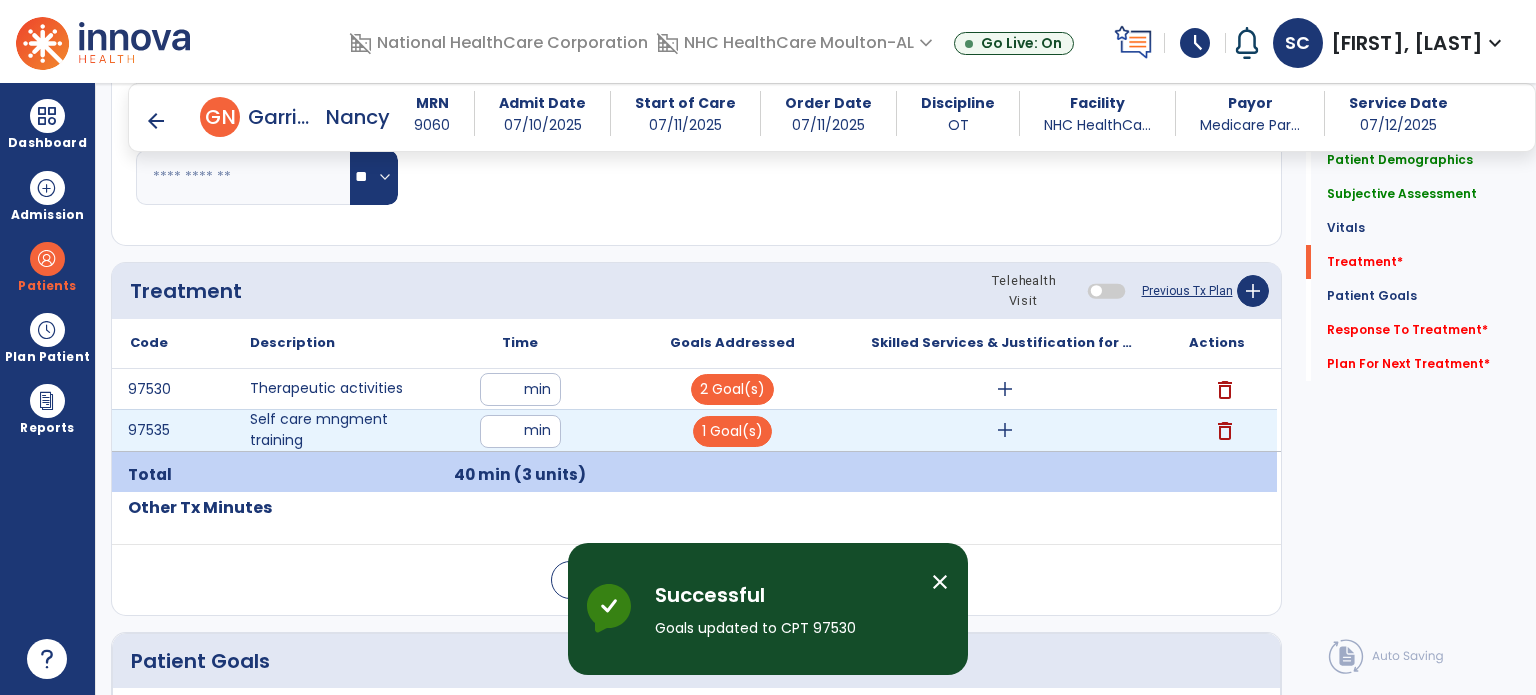 click on "add" at bounding box center (1005, 430) 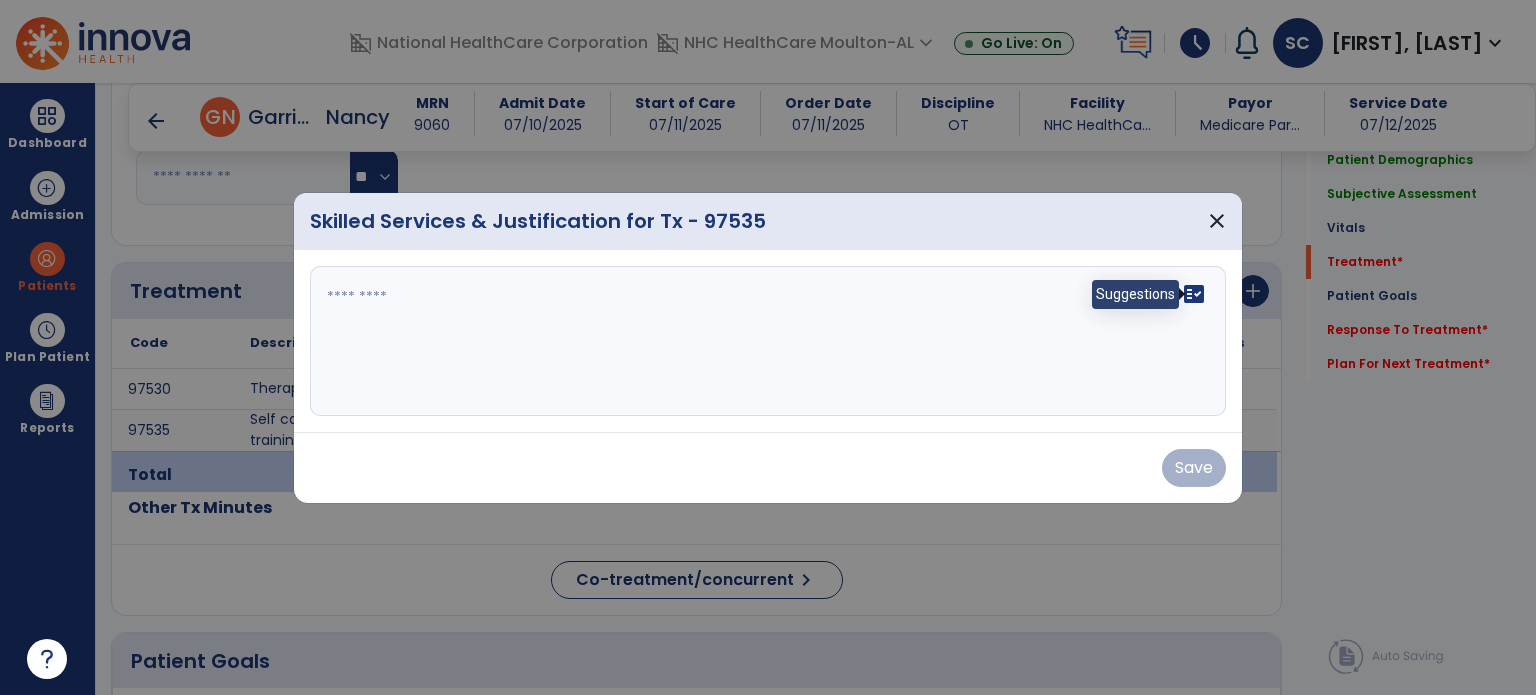 click on "fact_check" at bounding box center [1194, 294] 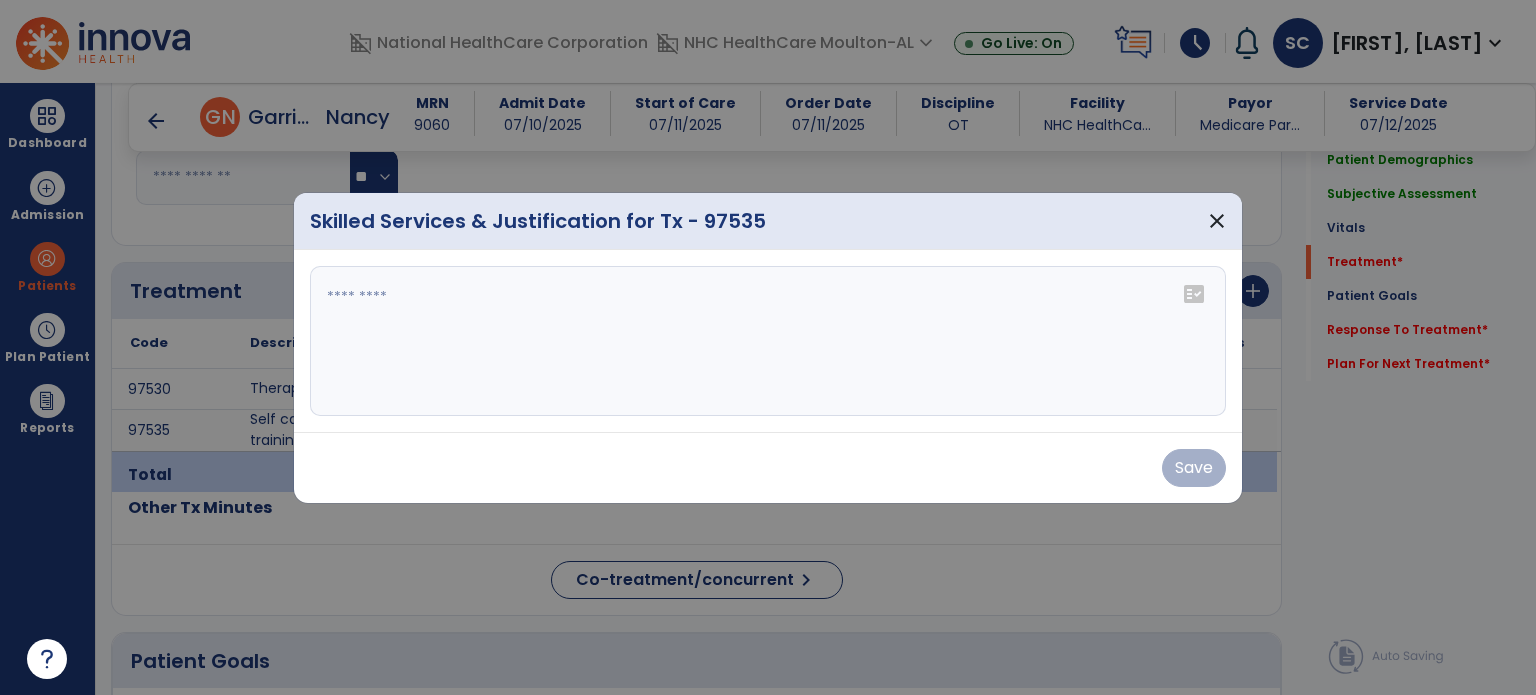 click on "fact_check" at bounding box center [1194, 294] 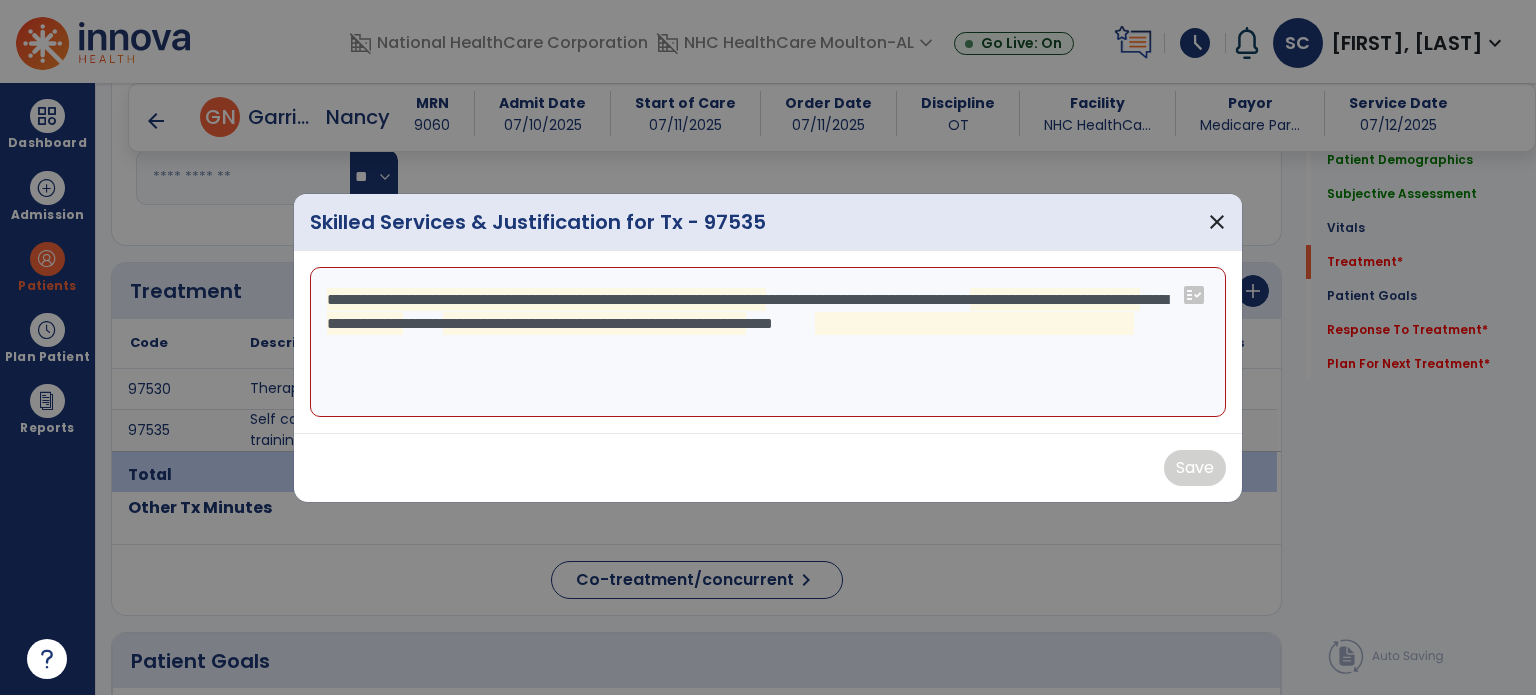 click on "**********" at bounding box center (768, 342) 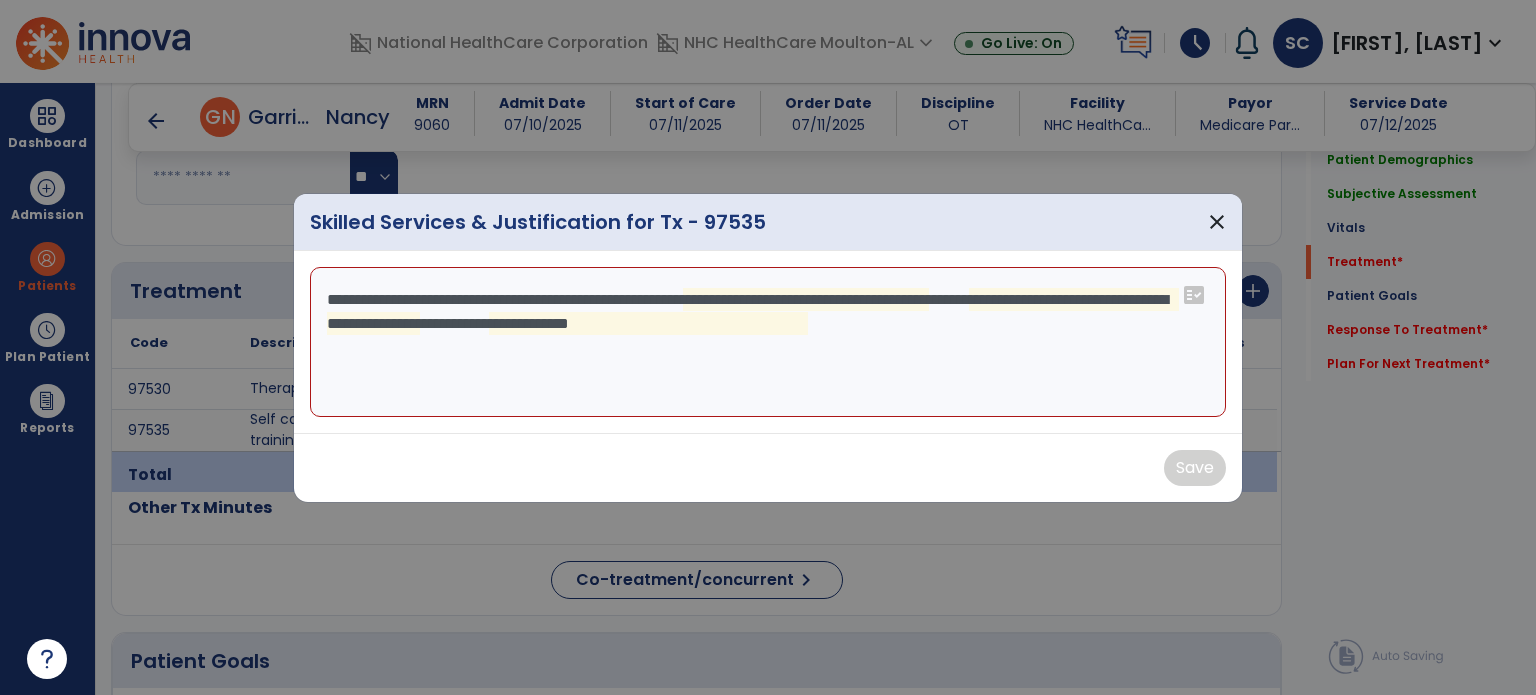 click on "**********" at bounding box center (768, 342) 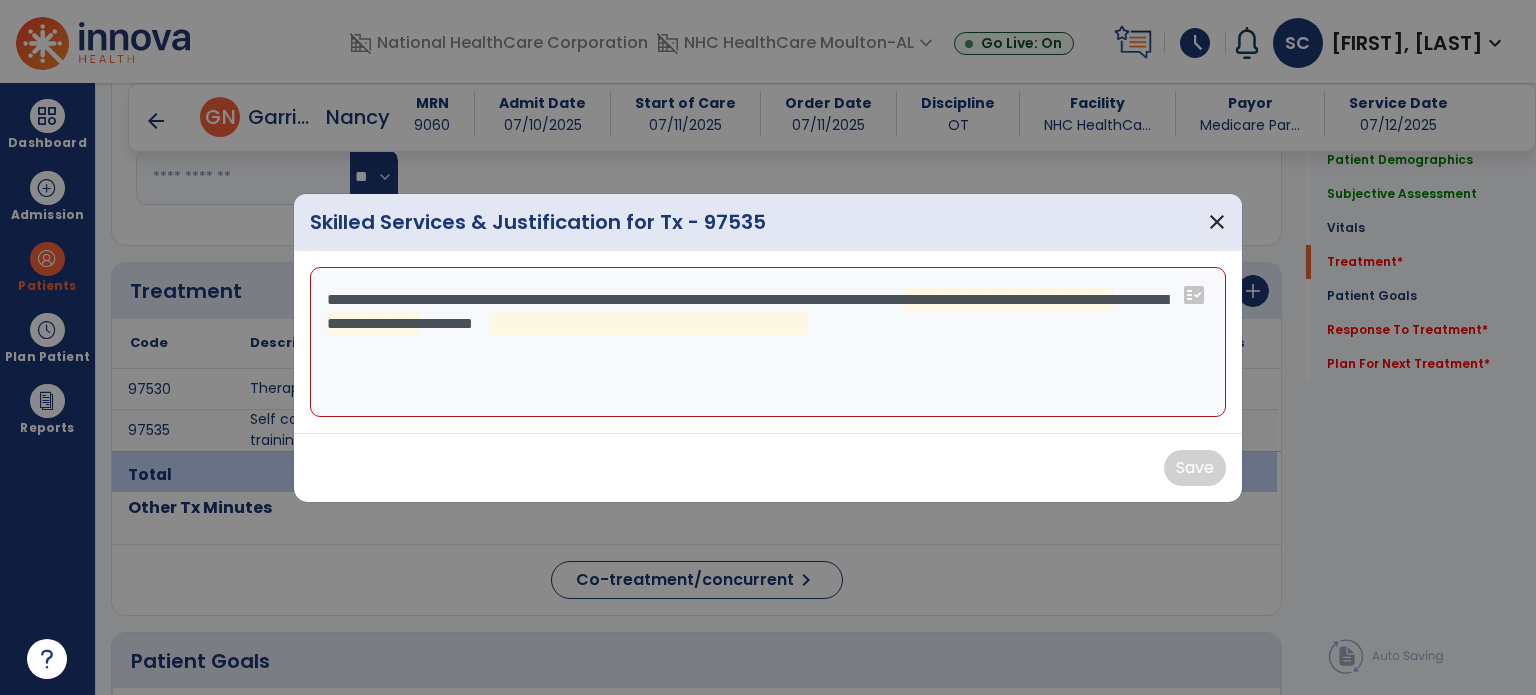 click on "**********" at bounding box center (768, 342) 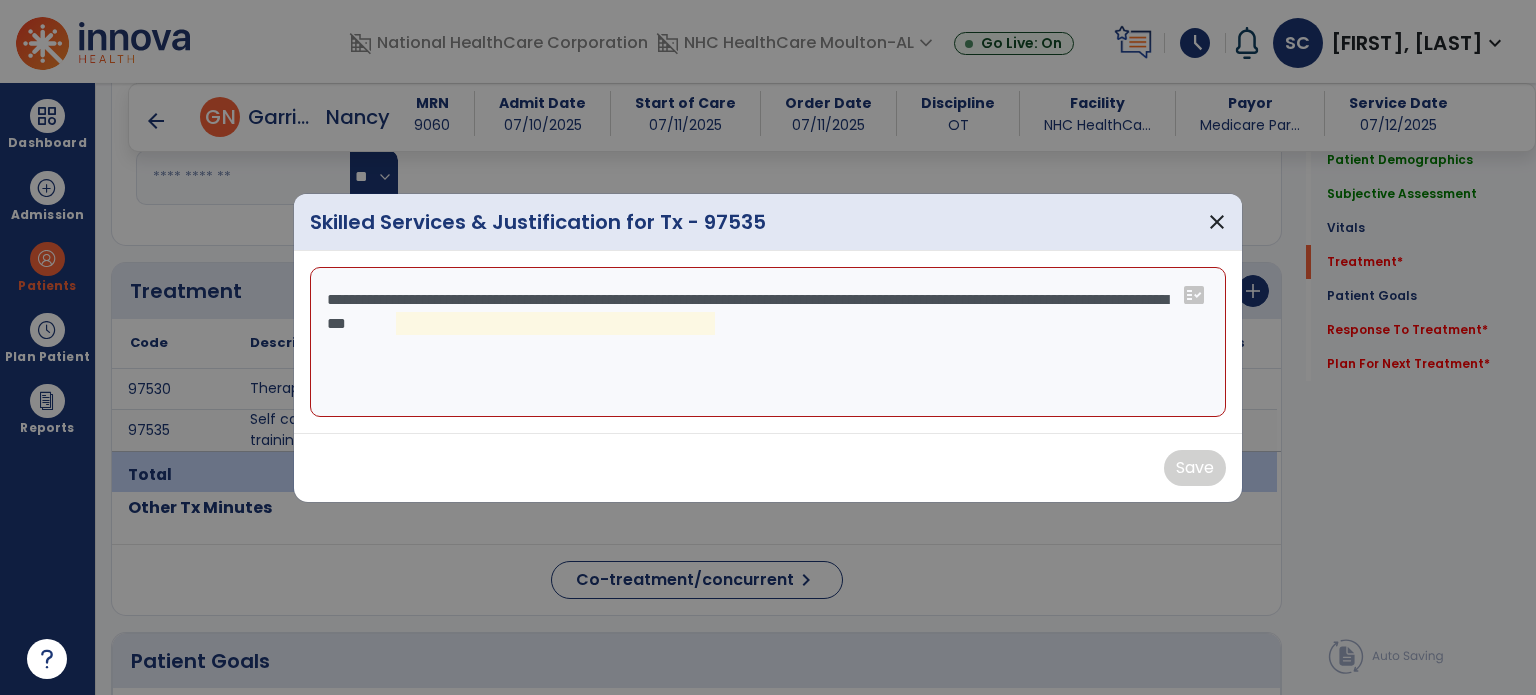 click on "**********" at bounding box center [768, 342] 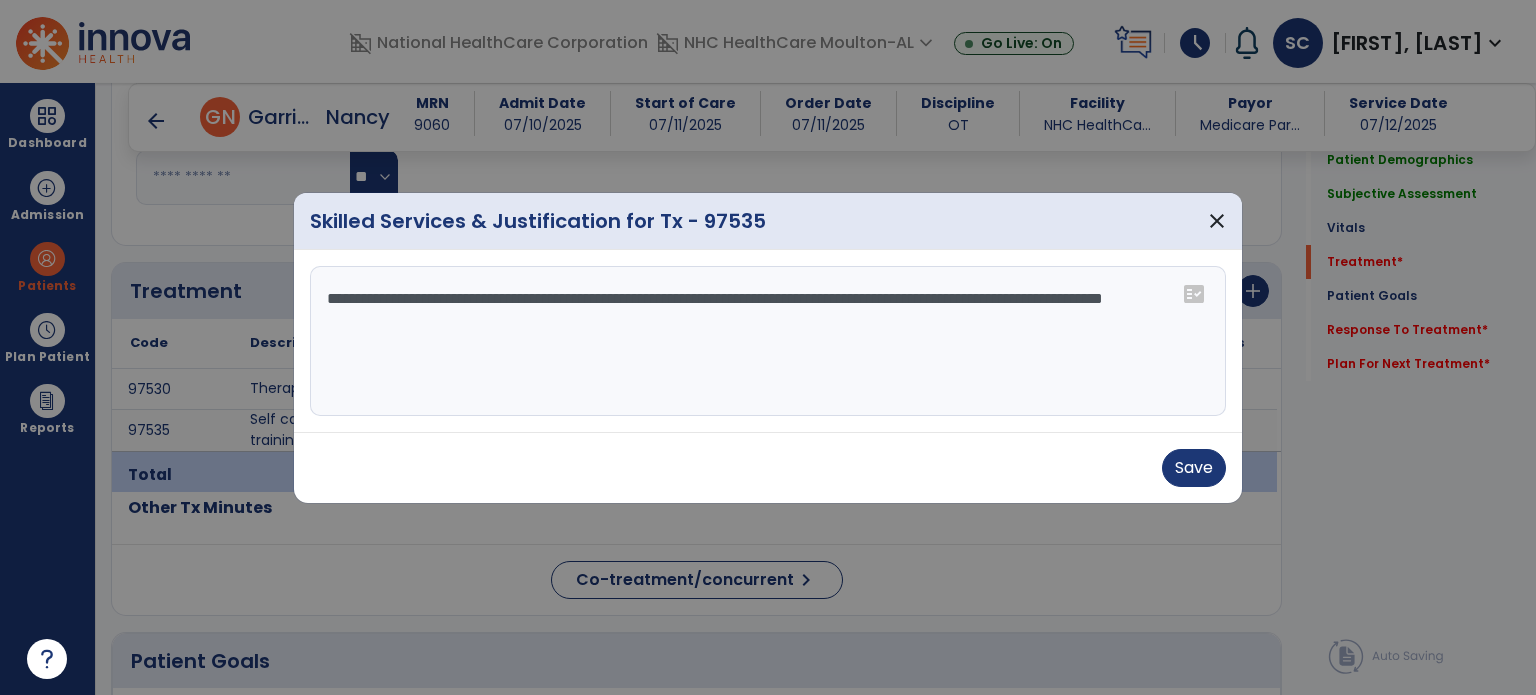 click on "**********" at bounding box center (768, 341) 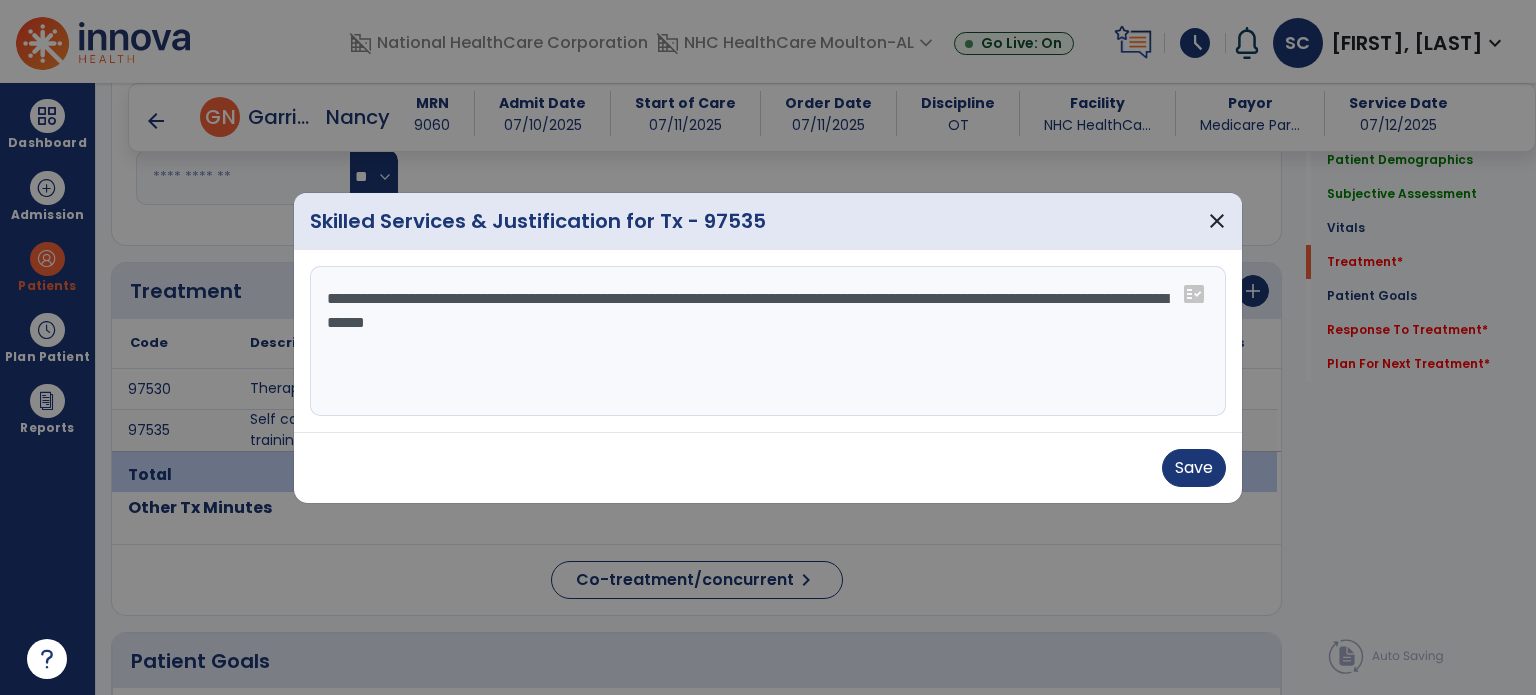 click on "**********" at bounding box center (768, 341) 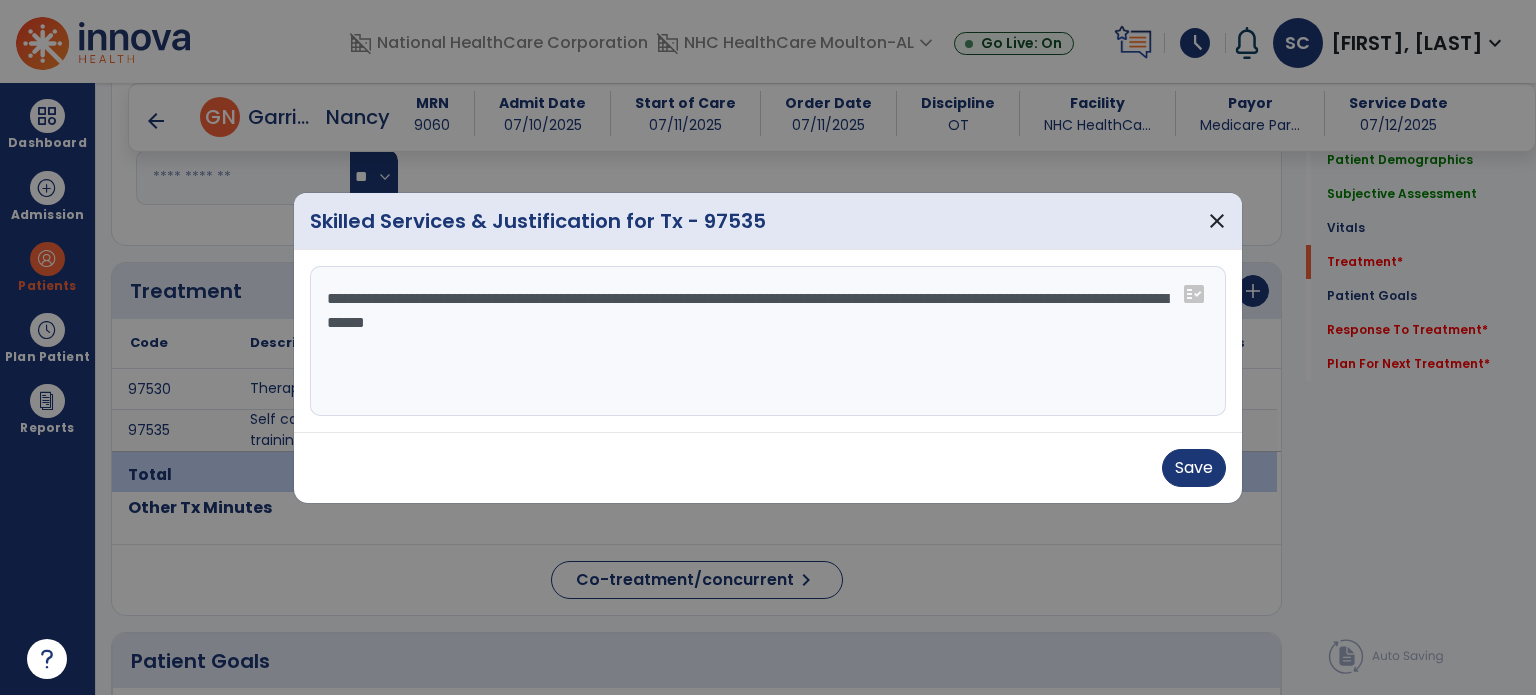 click on "**********" at bounding box center [768, 341] 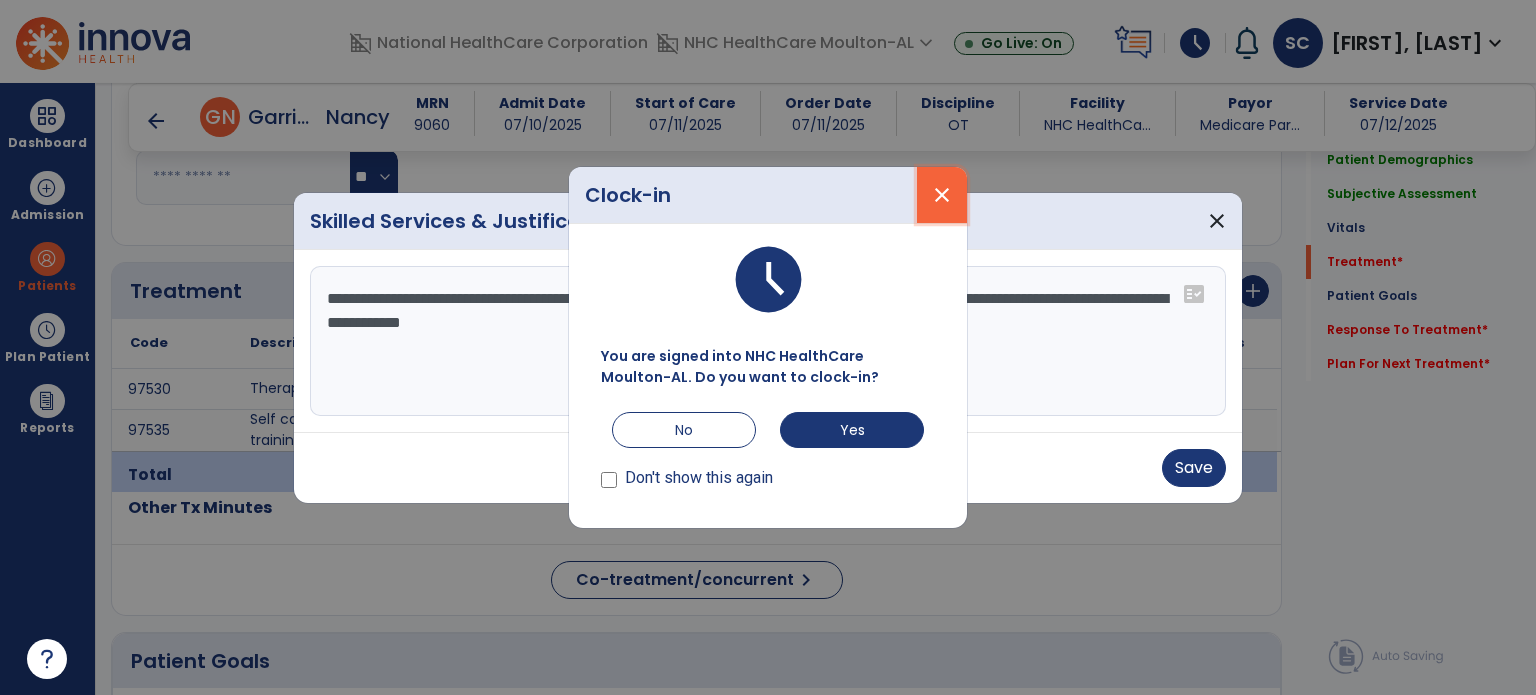 click on "close" at bounding box center (942, 195) 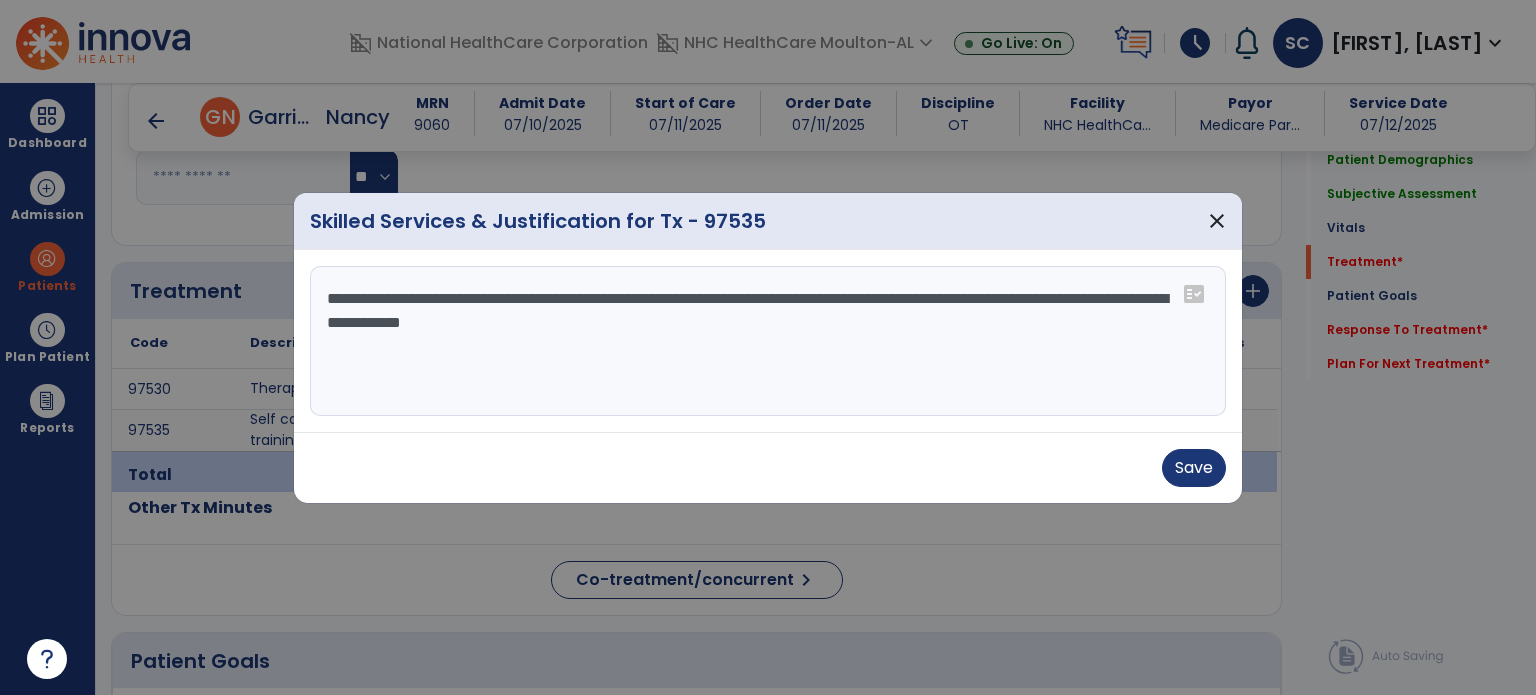 click on "**********" at bounding box center [768, 341] 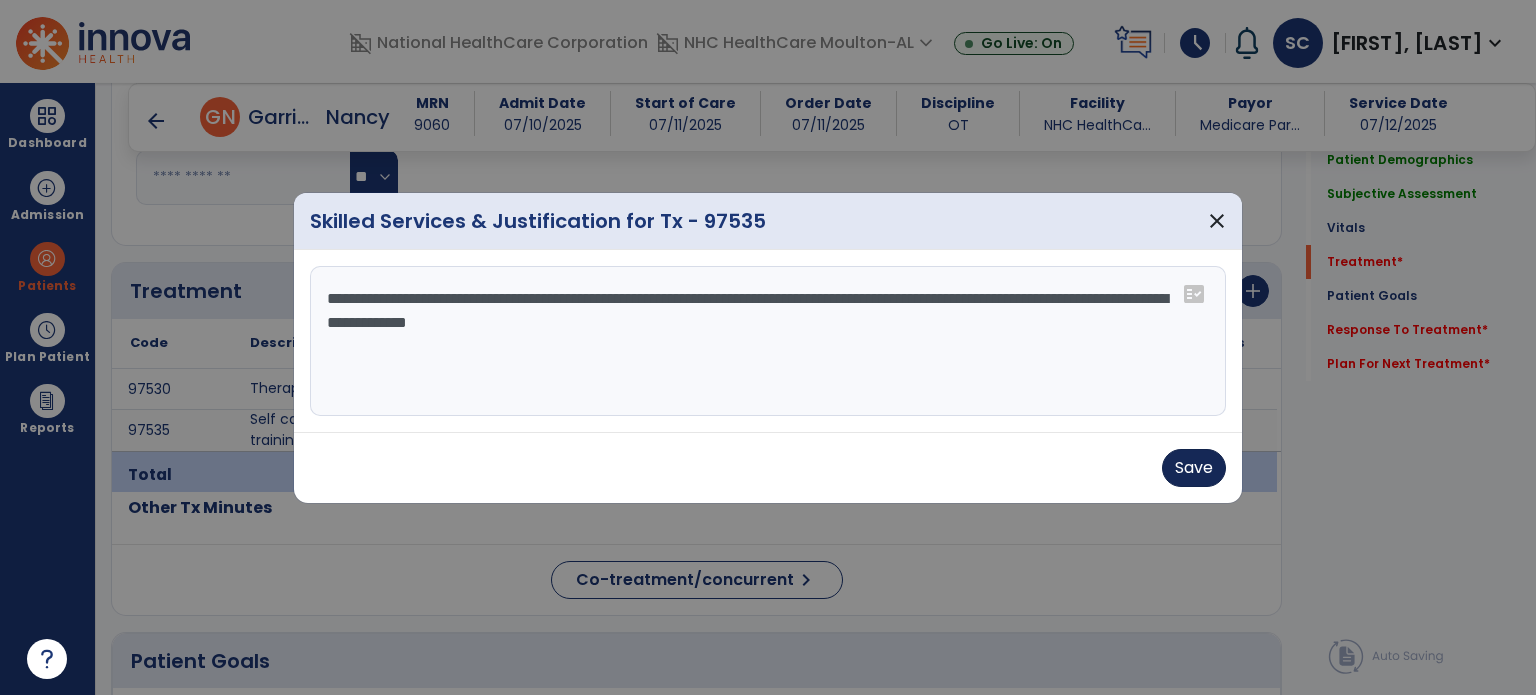 type on "**********" 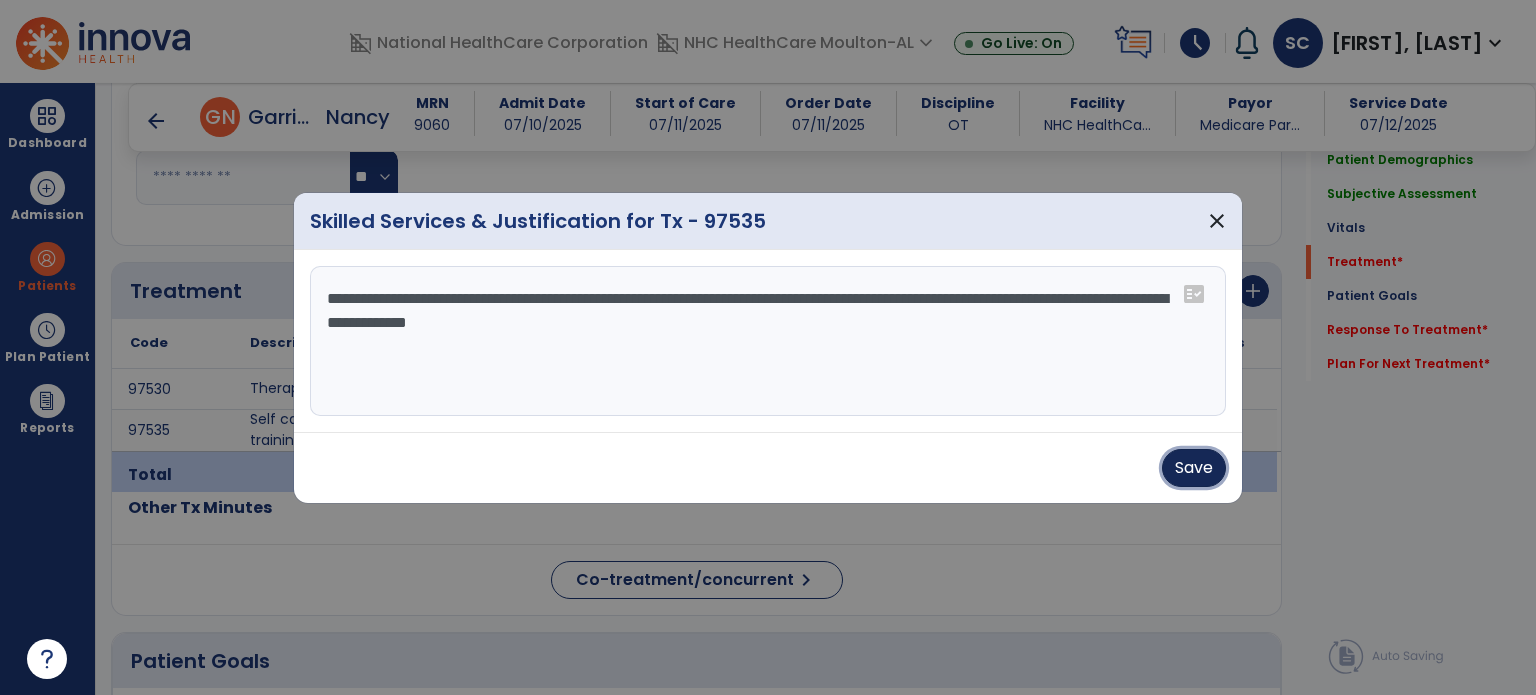 click on "Save" at bounding box center (1194, 468) 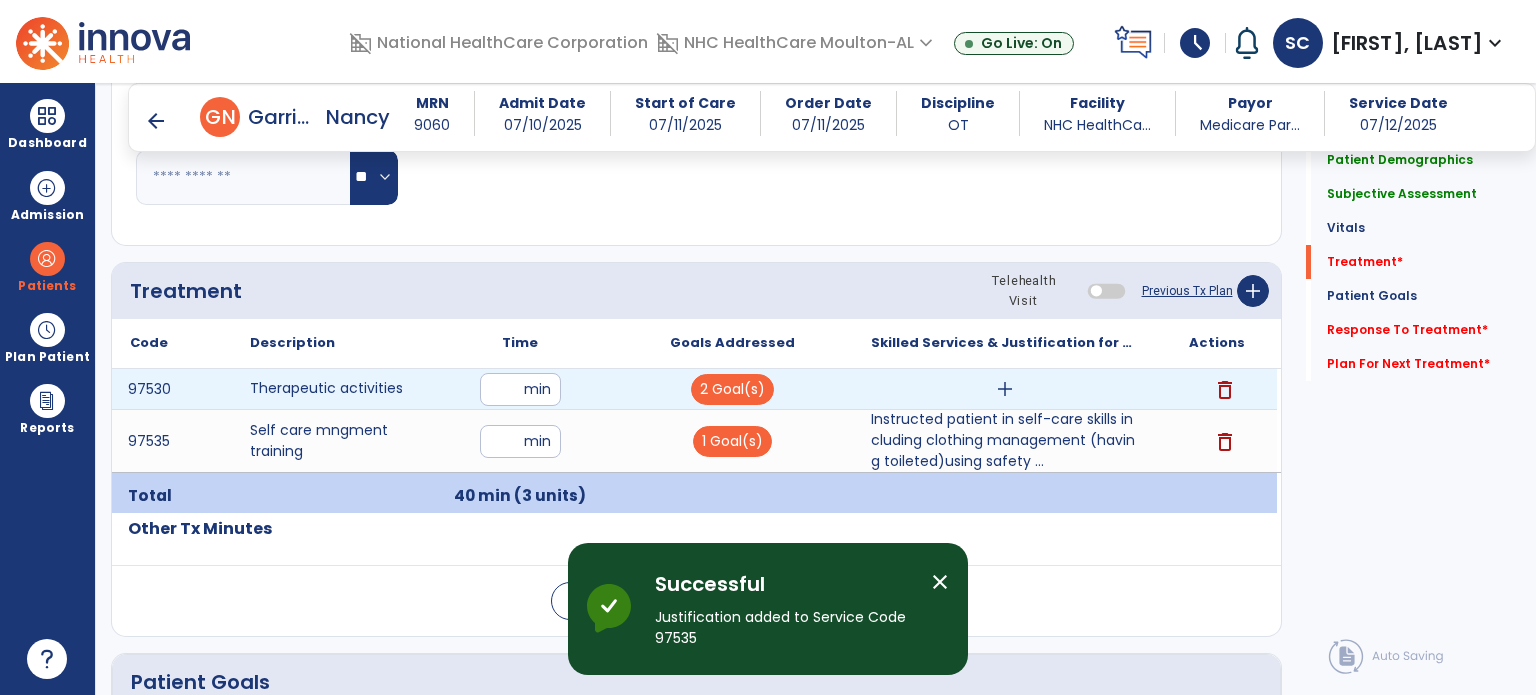 click on "add" at bounding box center [1005, 389] 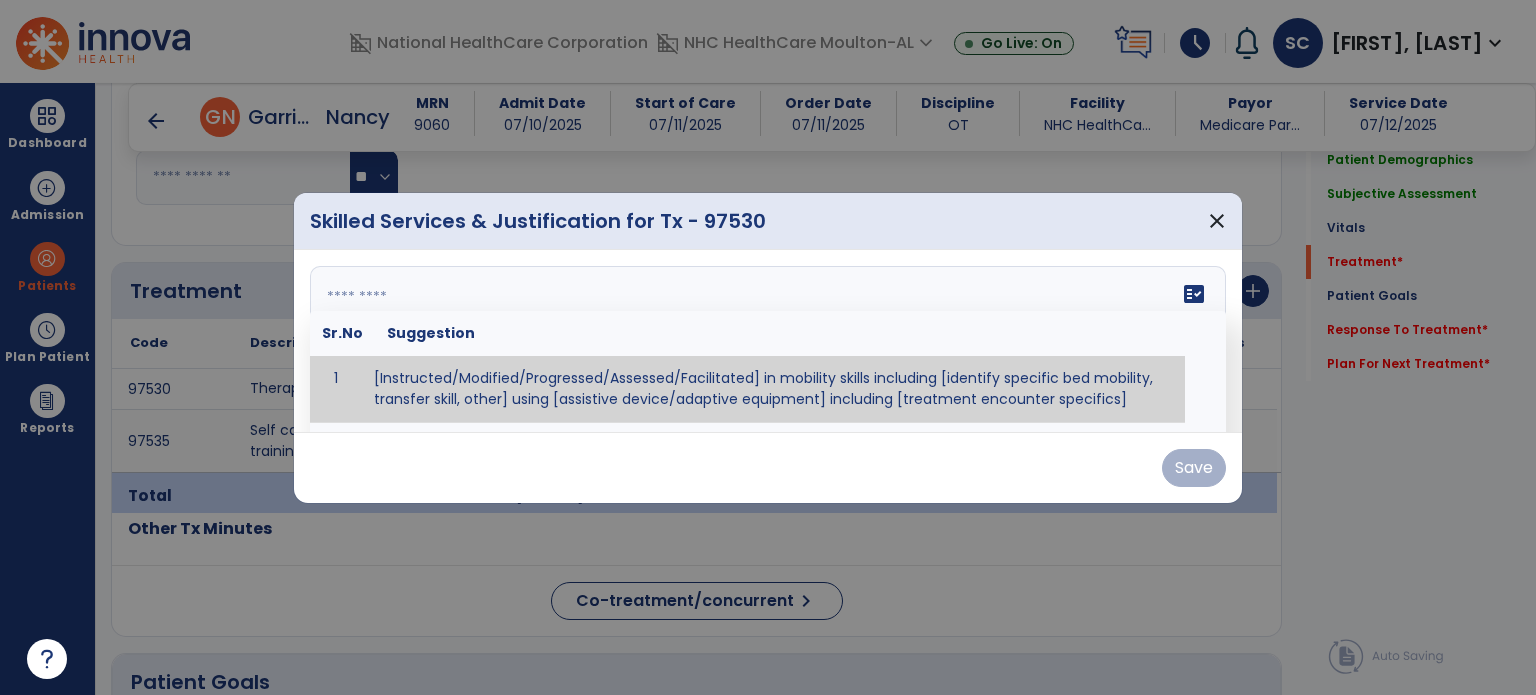 click on "fact_check  Sr.No Suggestion 1 [Instructed/Modified/Progressed/Assessed/Facilitated] in mobility skills including [identify specific bed mobility, transfer skill, other] using [assistive device/adaptive equipment] including [treatment encounter specifics]" at bounding box center (768, 341) 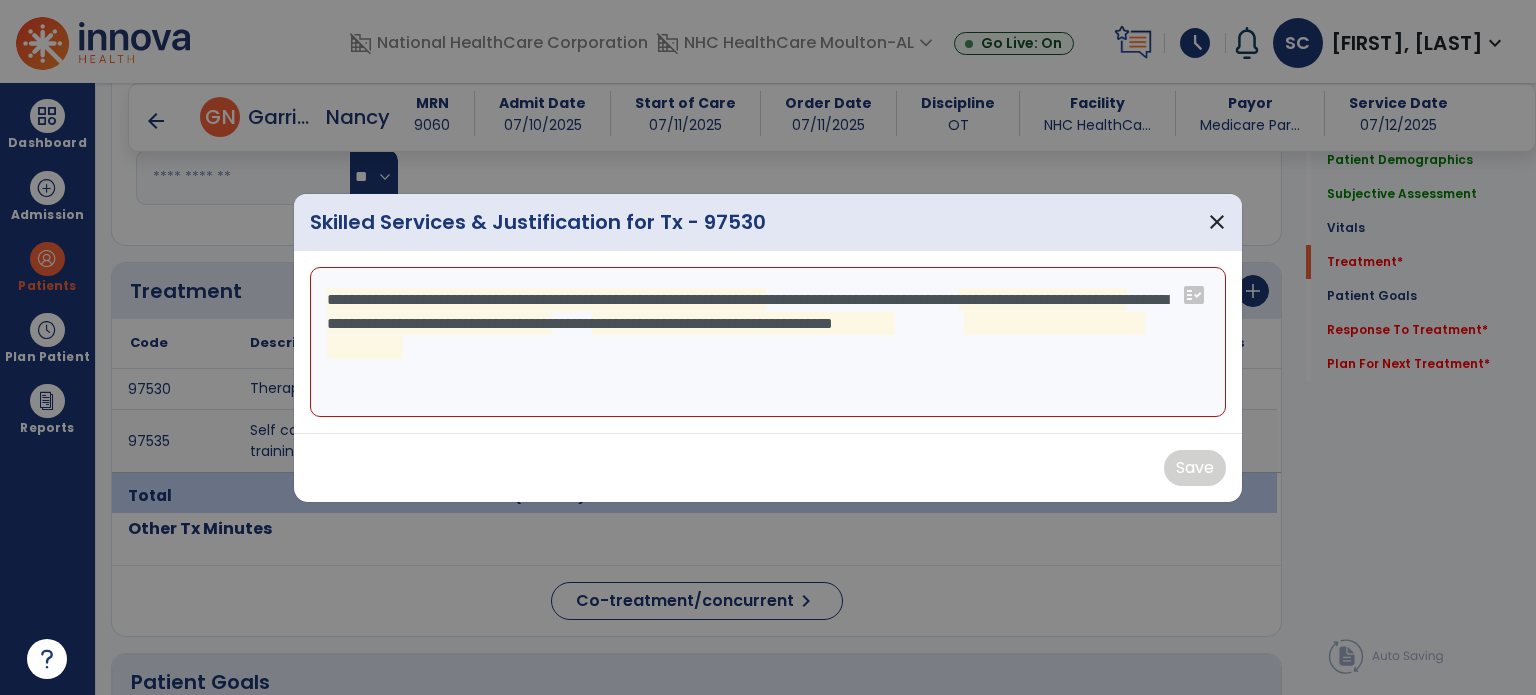 click on "**********" at bounding box center (768, 342) 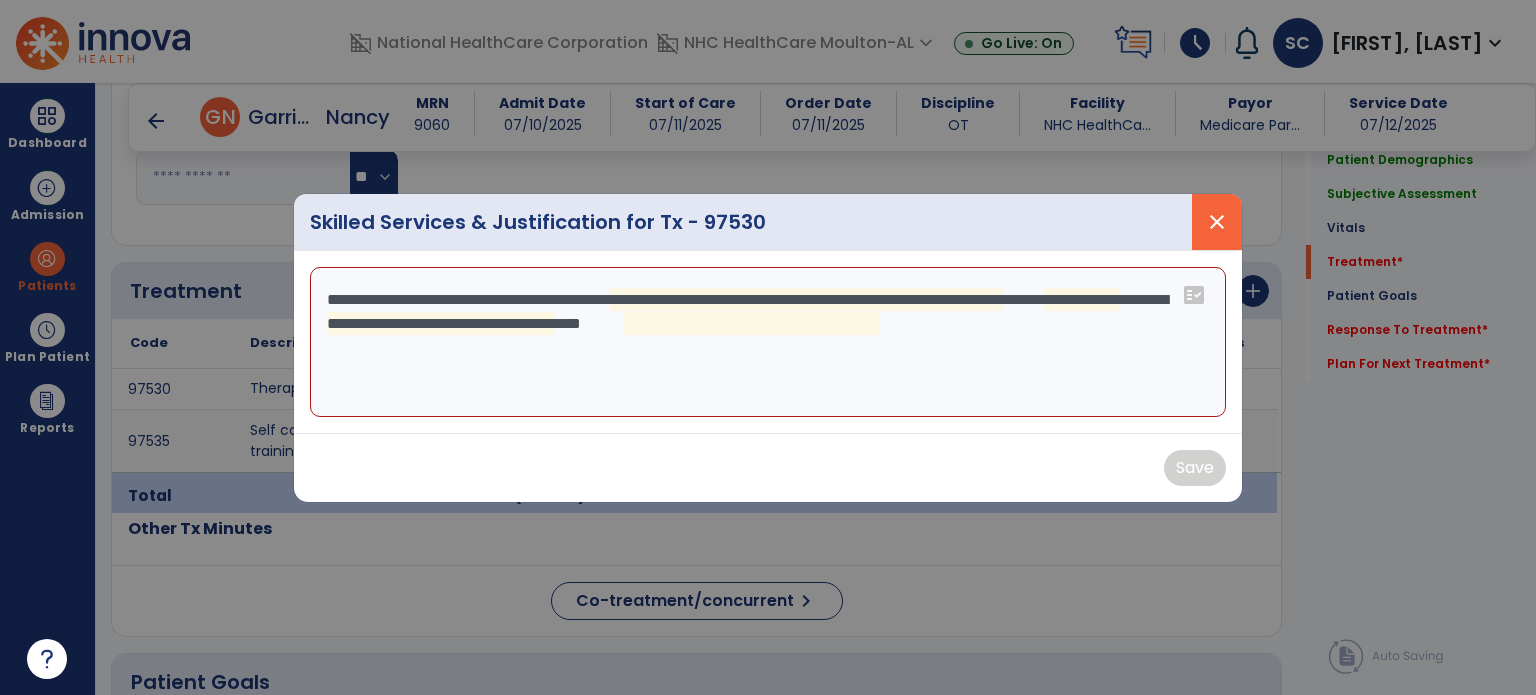 type on "**********" 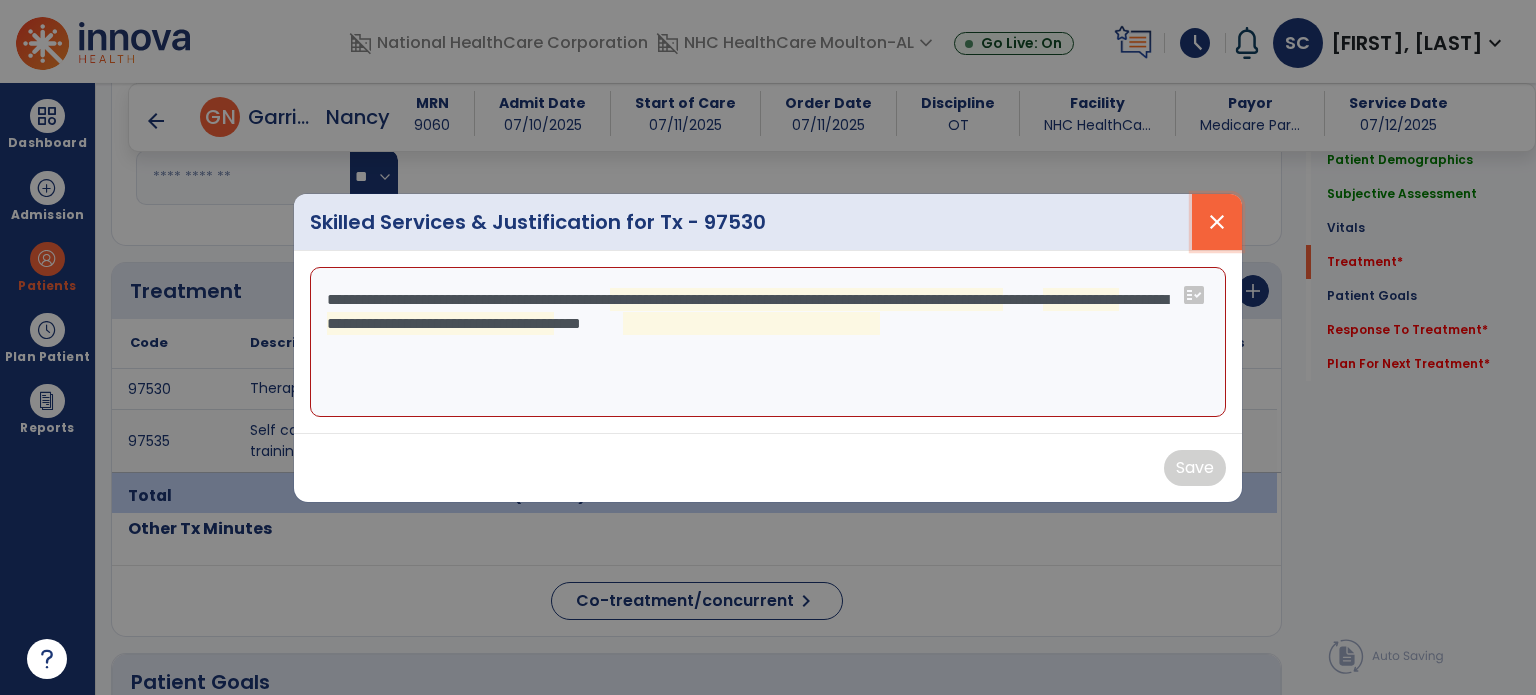 click on "close" at bounding box center (1217, 222) 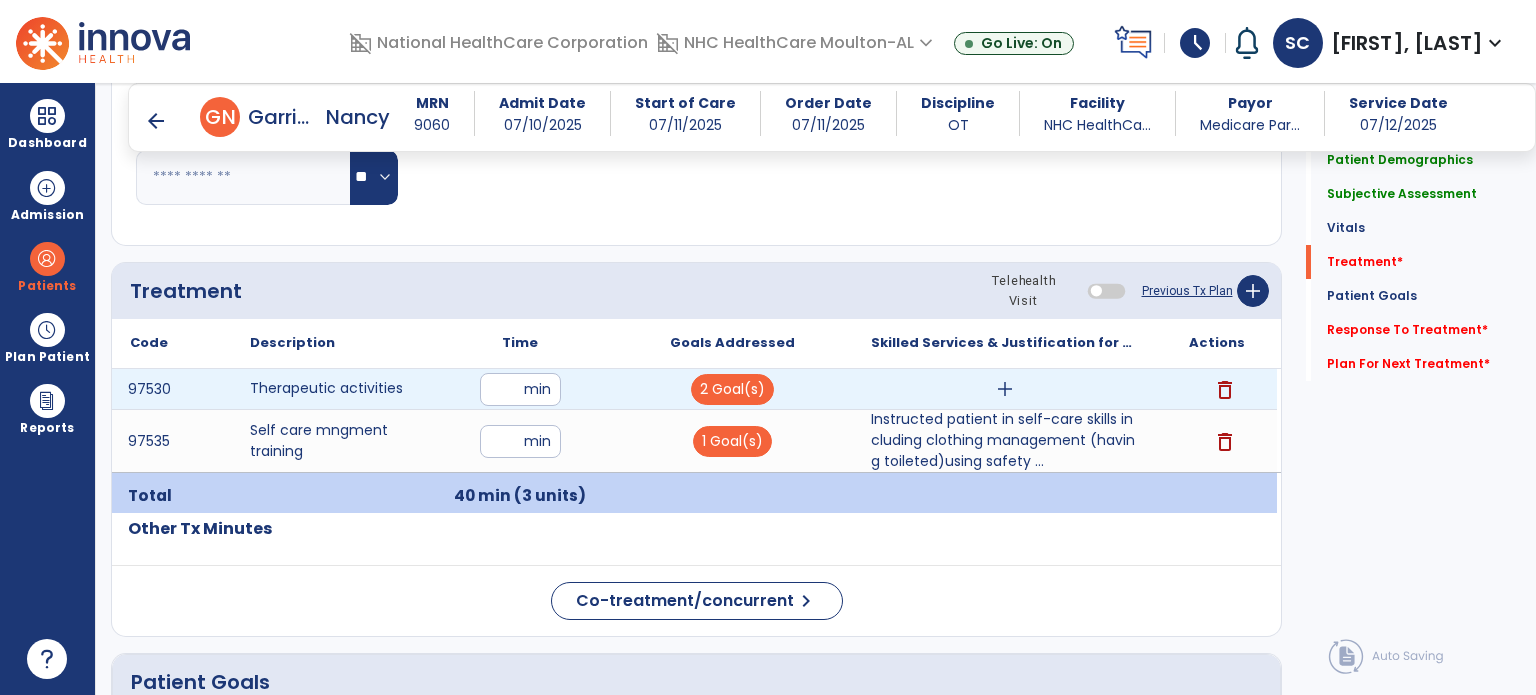 click on "add" at bounding box center [1005, 389] 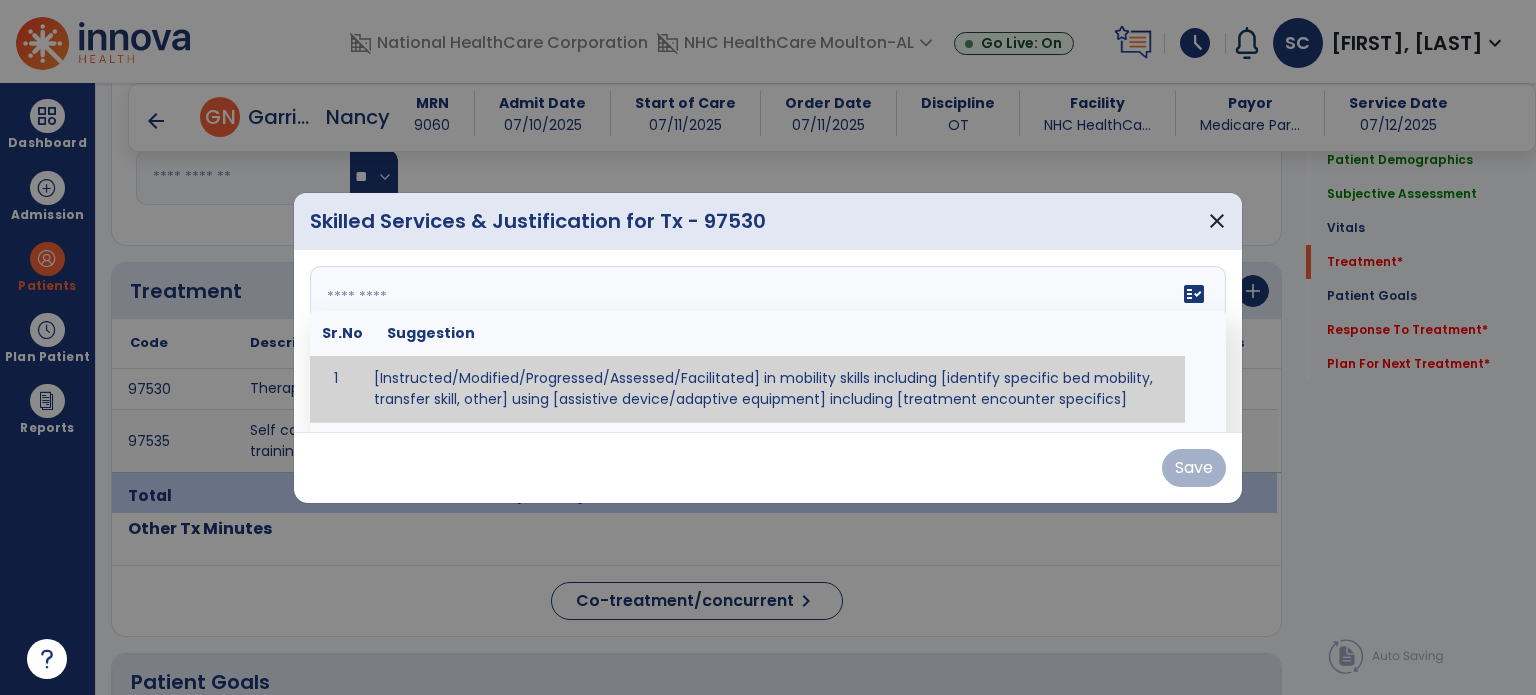 click on "fact_check  Sr.No Suggestion 1 [Instructed/Modified/Progressed/Assessed/Facilitated] in mobility skills including [identify specific bed mobility, transfer skill, other] using [assistive device/adaptive equipment] including [treatment encounter specifics]" at bounding box center [768, 341] 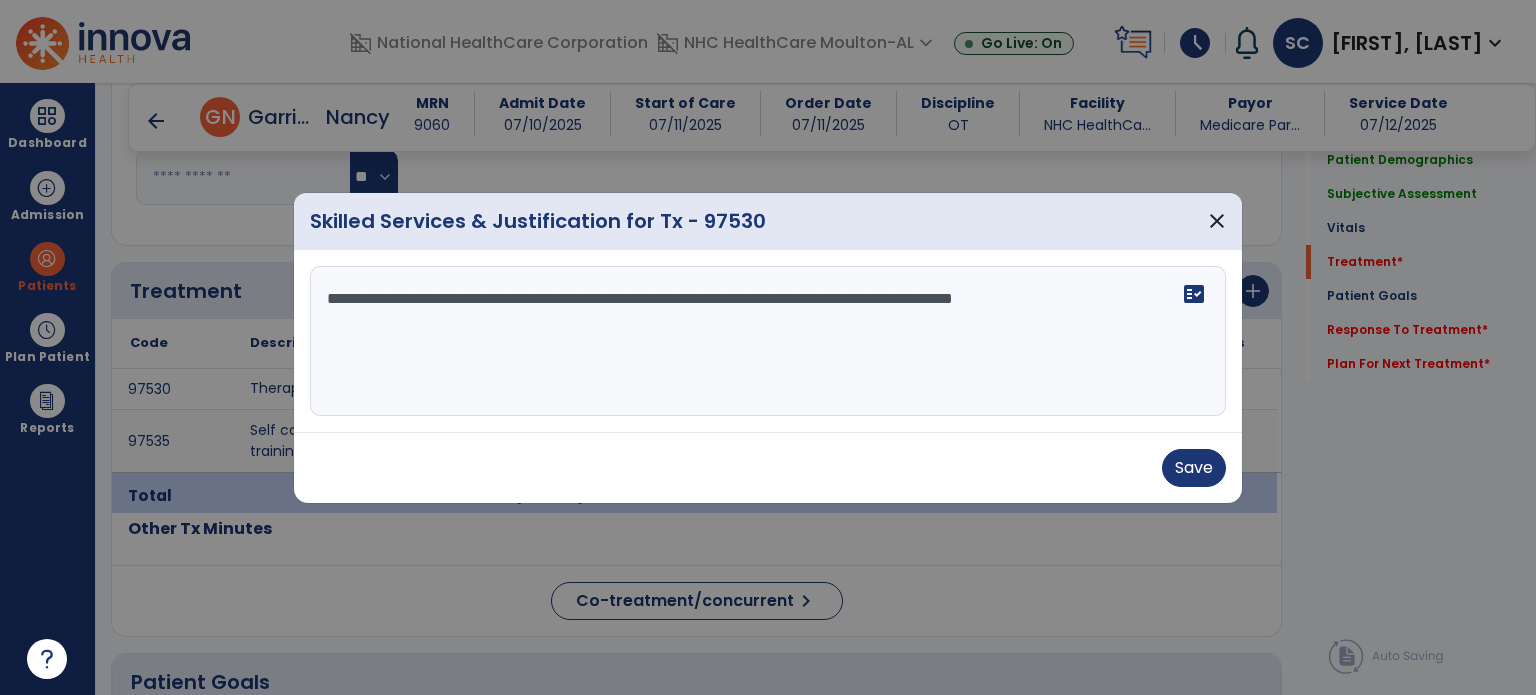 click on "**********" at bounding box center (768, 341) 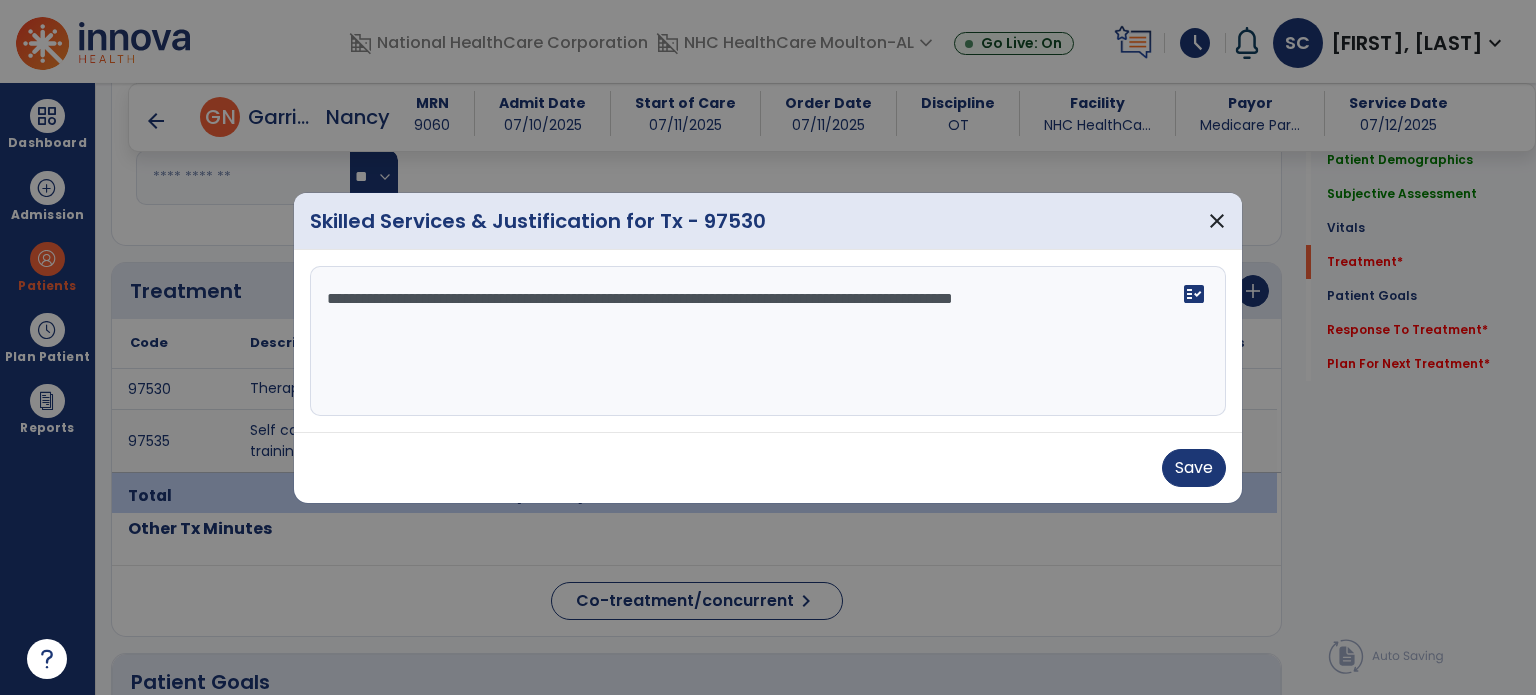 click on "**********" at bounding box center [768, 341] 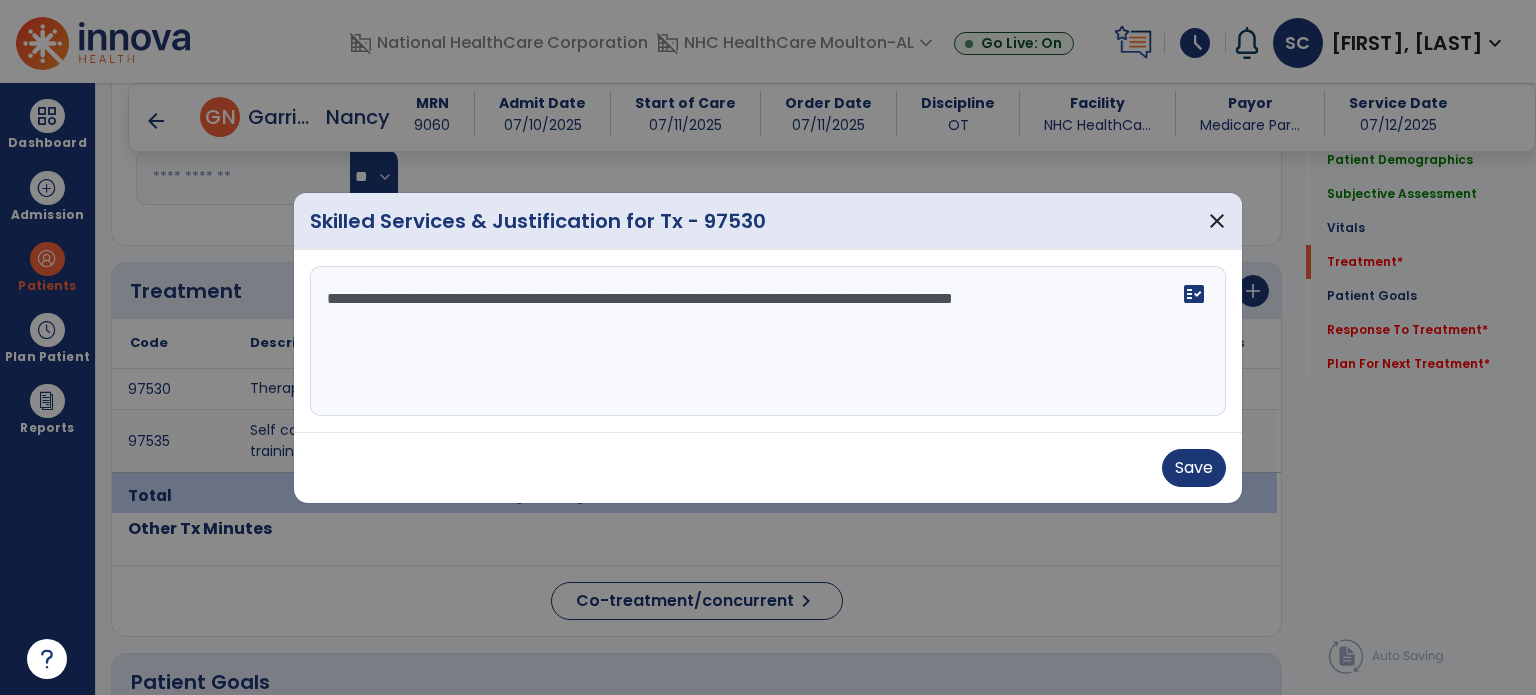 click on "**********" at bounding box center (768, 341) 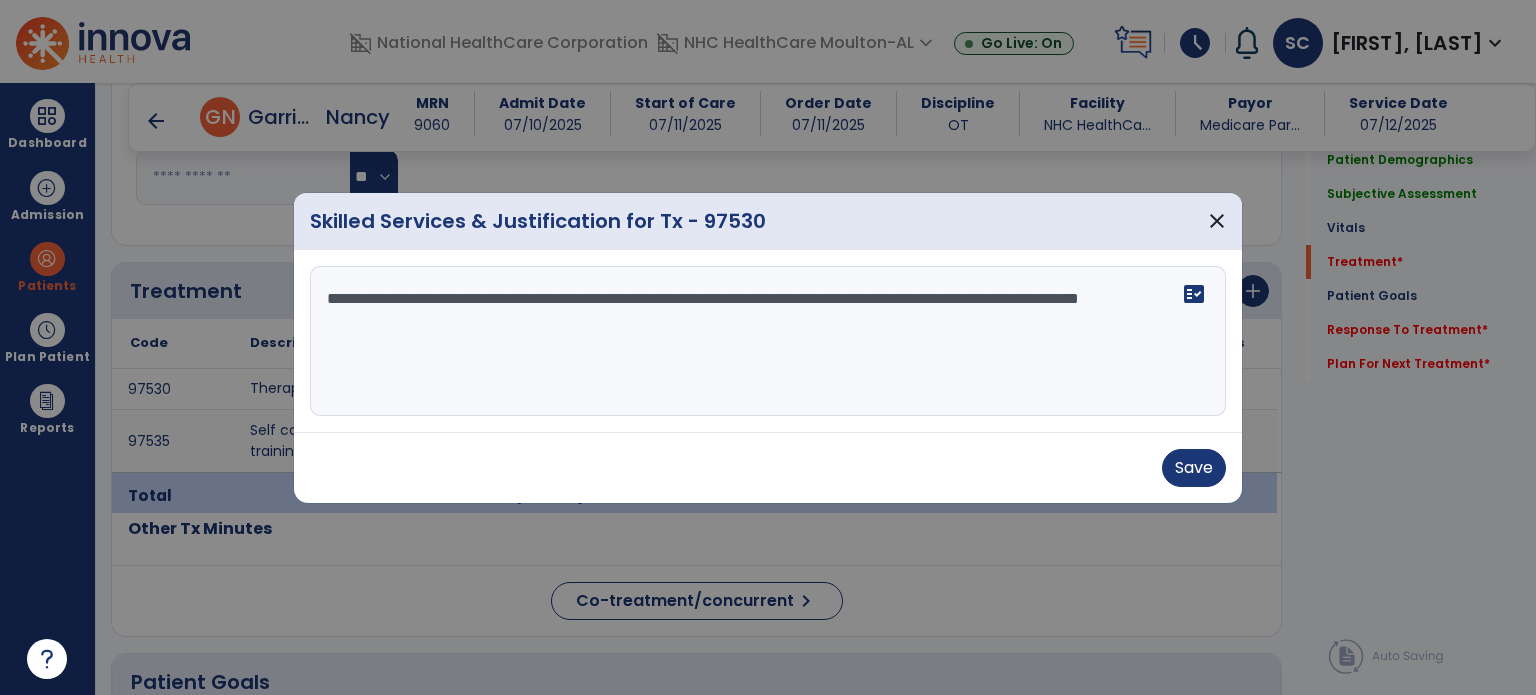 click on "**********" at bounding box center [768, 341] 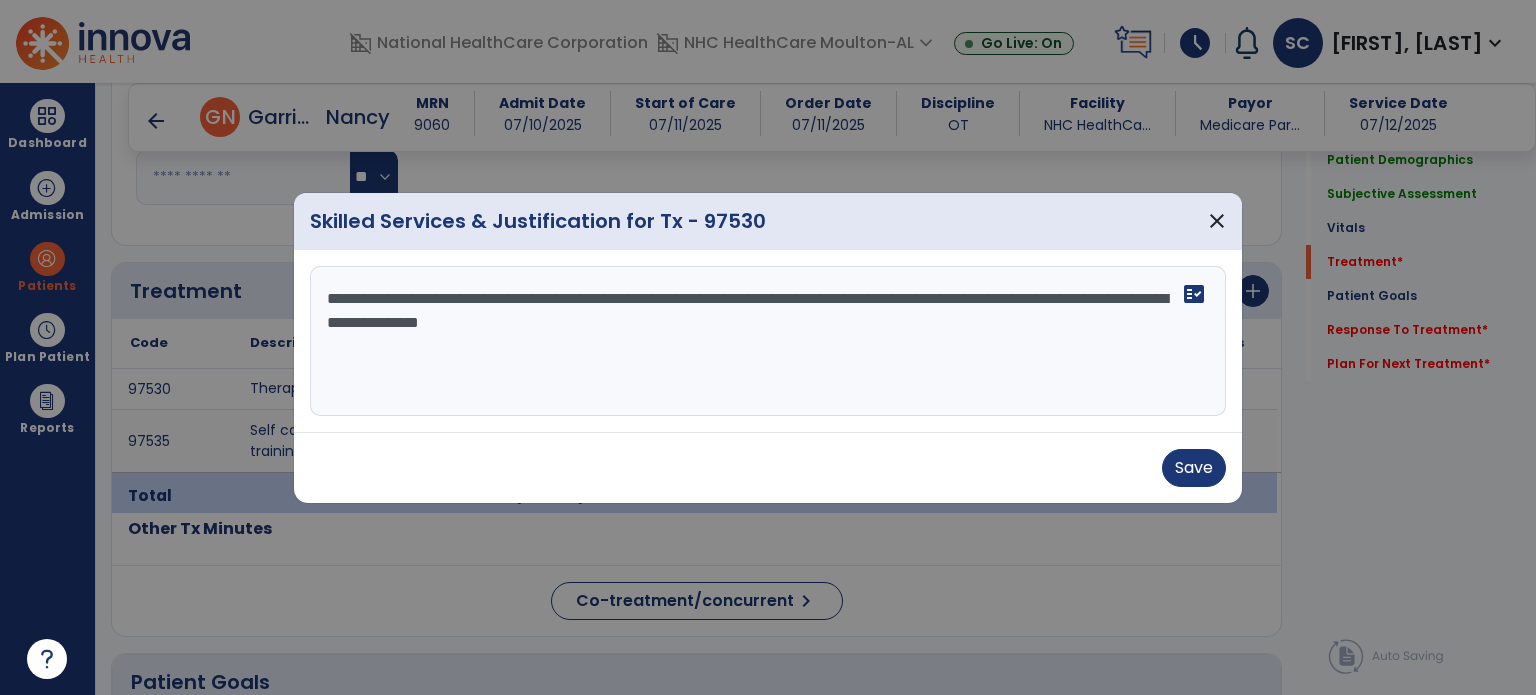 click on "**********" at bounding box center [768, 341] 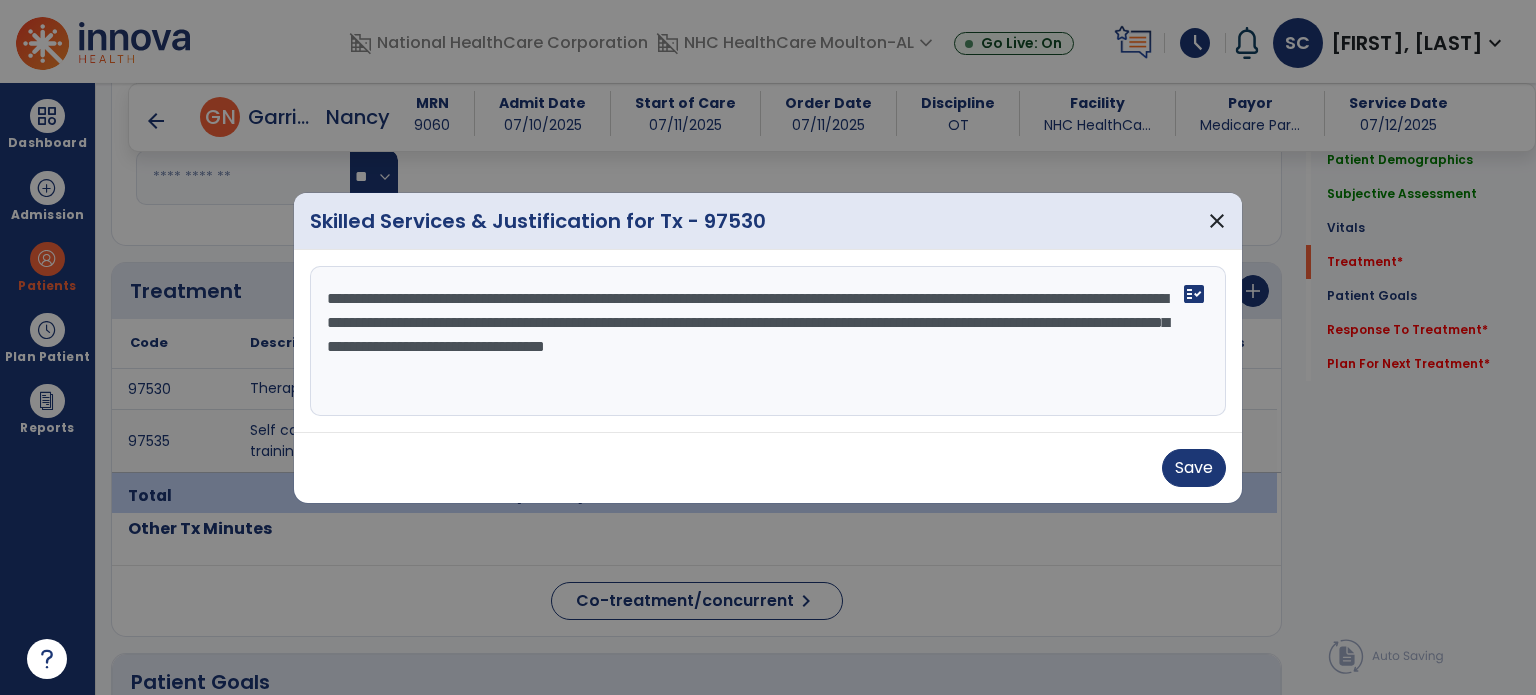 click on "**********" at bounding box center (768, 341) 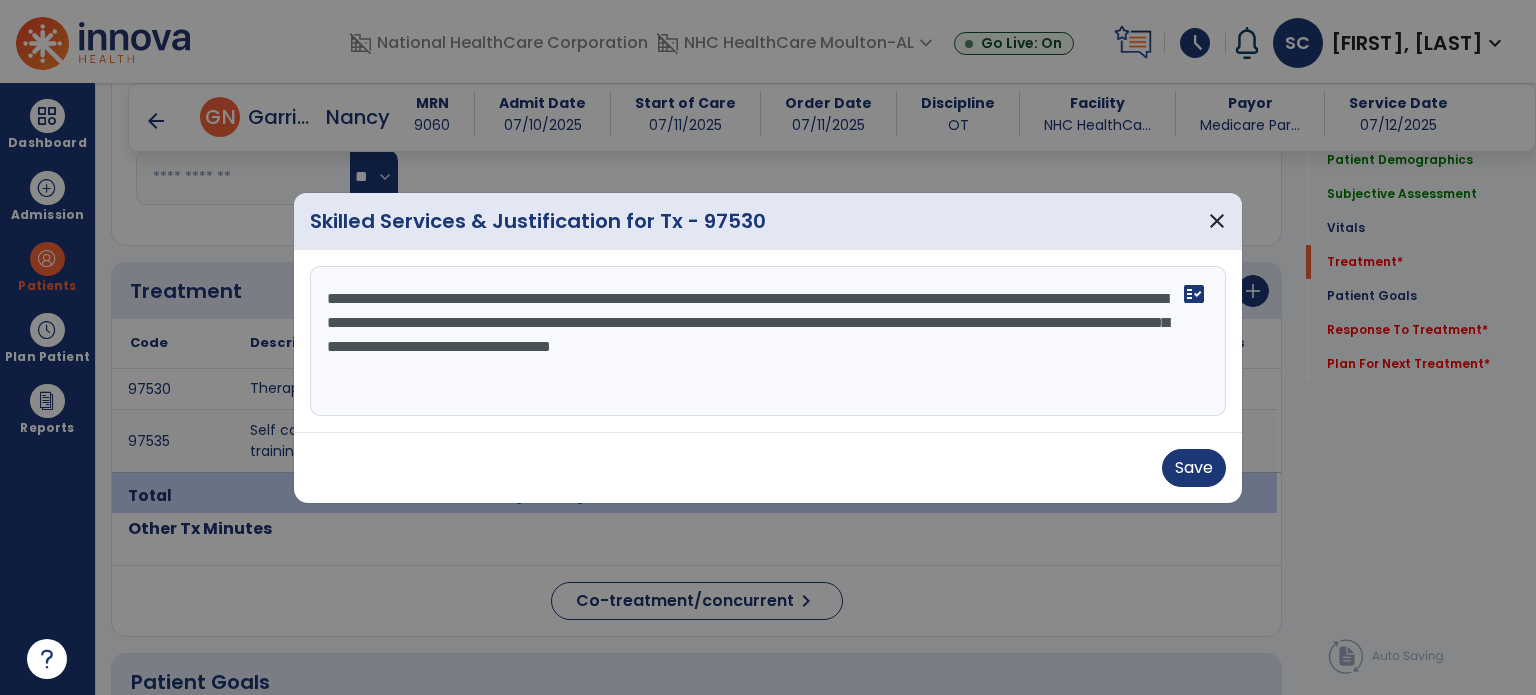 click on "**********" at bounding box center (768, 341) 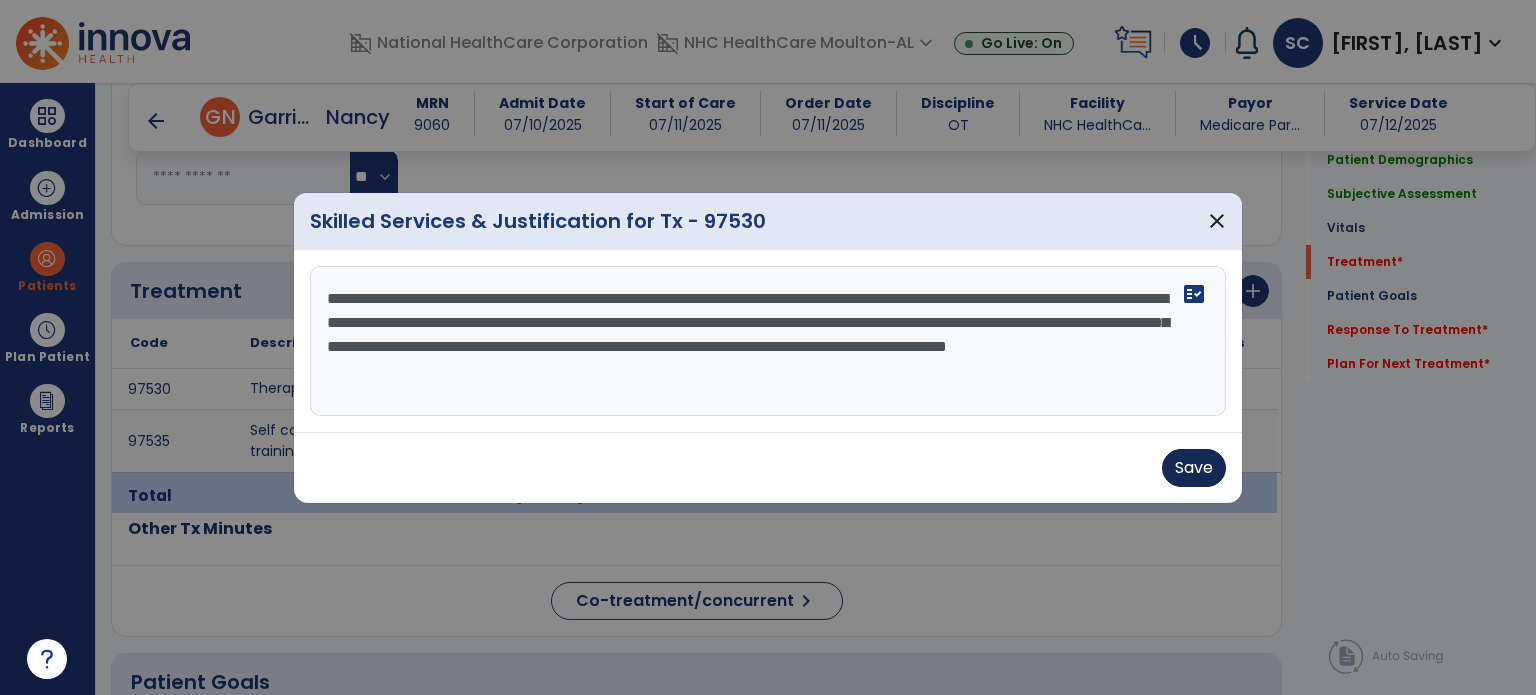 type on "**********" 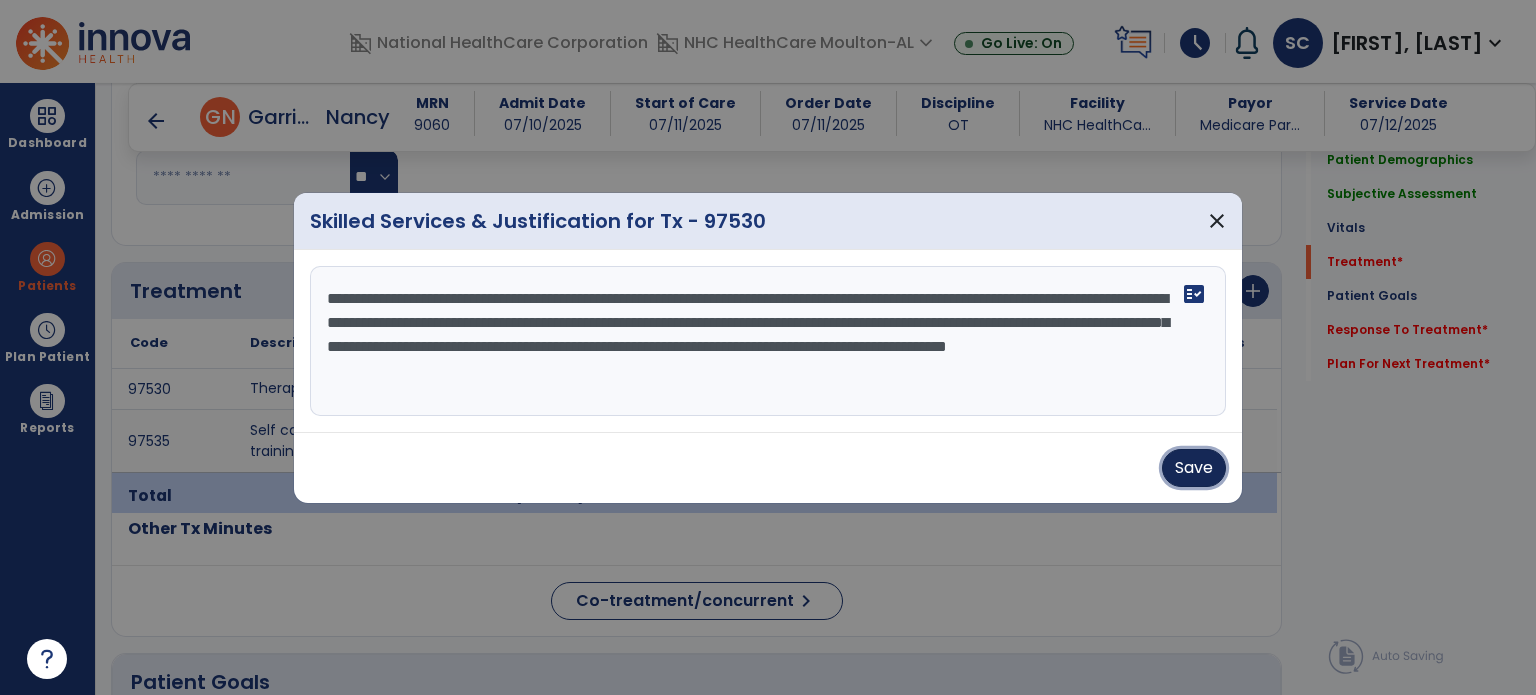 click on "Save" at bounding box center [1194, 468] 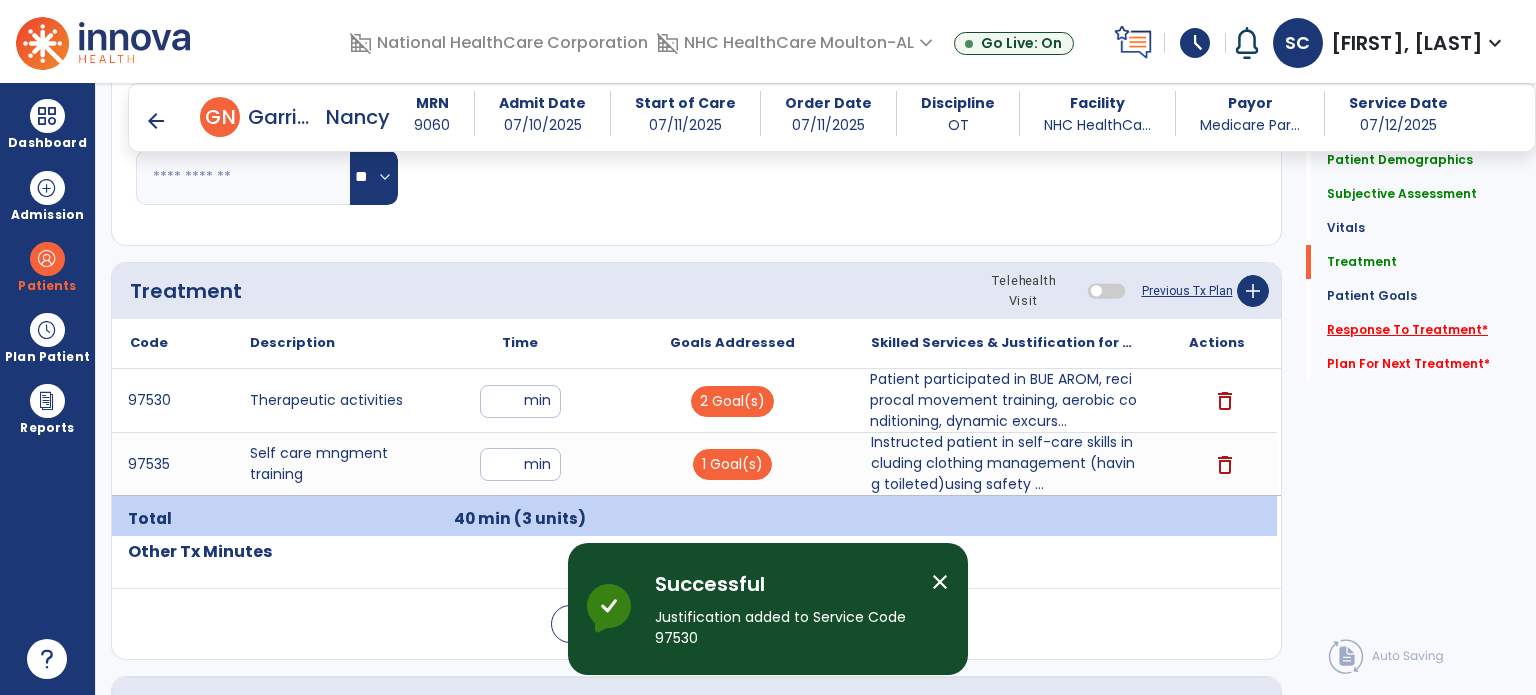 click on "Response To Treatment   *" 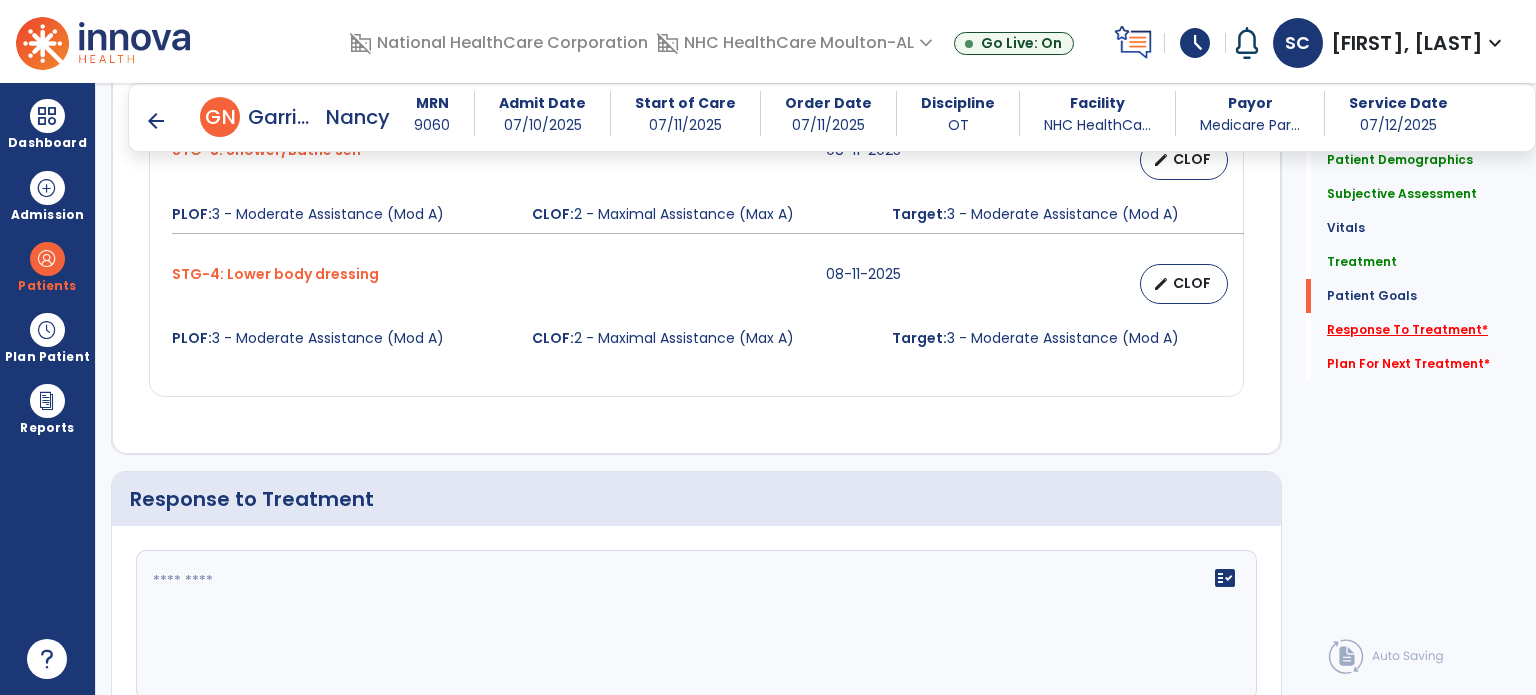 scroll, scrollTop: 2251, scrollLeft: 0, axis: vertical 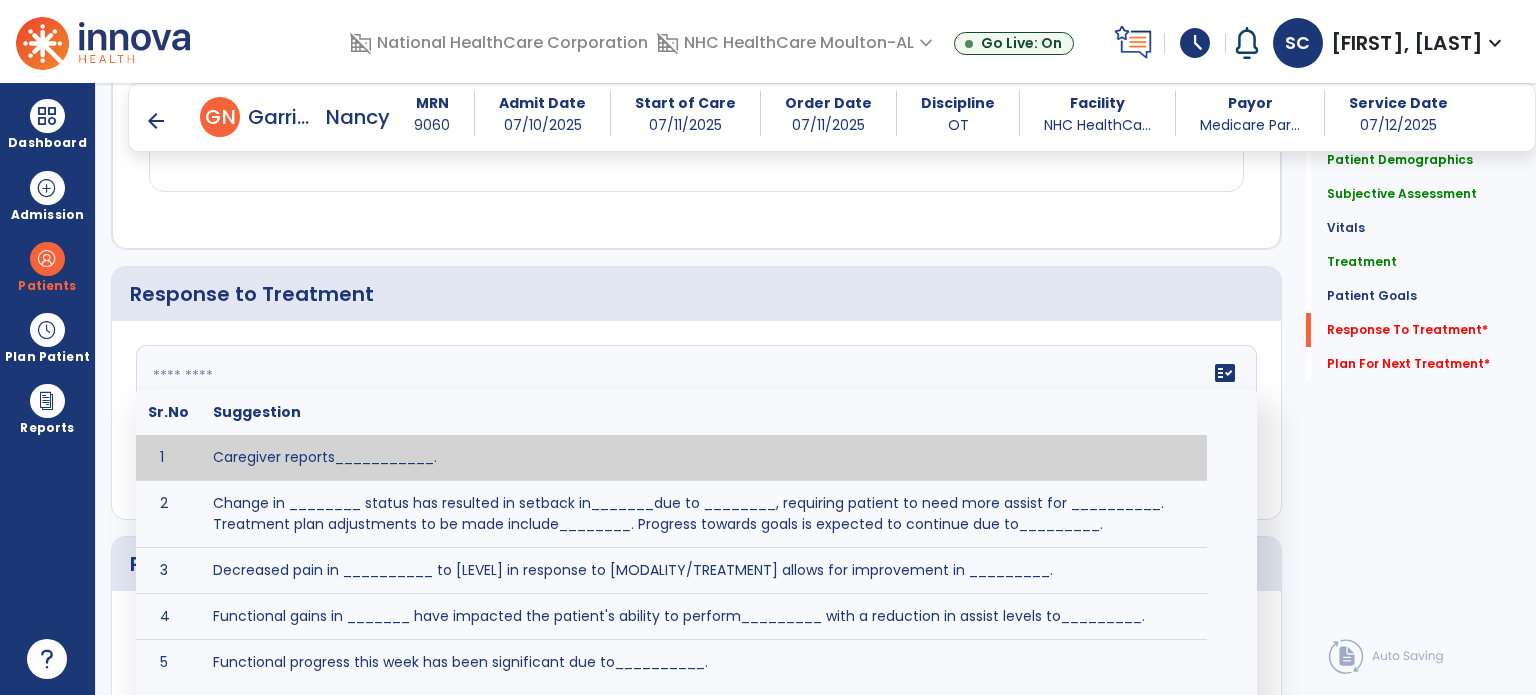 click on "fact_check  Sr.No Suggestion 1 Caregiver reports___________. 2 Change in ________ status has resulted in setback in_______due to ________, requiring patient to need more assist for __________.   Treatment plan adjustments to be made include________.  Progress towards goals is expected to continue due to_________. 3 Decreased pain in __________ to [LEVEL] in response to [MODALITY/TREATMENT] allows for improvement in _________. 4 Functional gains in _______ have impacted the patient's ability to perform_________ with a reduction in assist levels to_________. 5 Functional progress this week has been significant due to__________. 6 Gains in ________ have improved the patient's ability to perform ______with decreased levels of assist to___________. 7 Improvement in ________allows patient to tolerate higher levels of challenges in_________. 8 Pain in [AREA] has decreased to [LEVEL] in response to [TREATMENT/MODALITY], allowing fore ease in completing__________. 9 10 11 12 13 14 15 16 17 18 19 20 21" 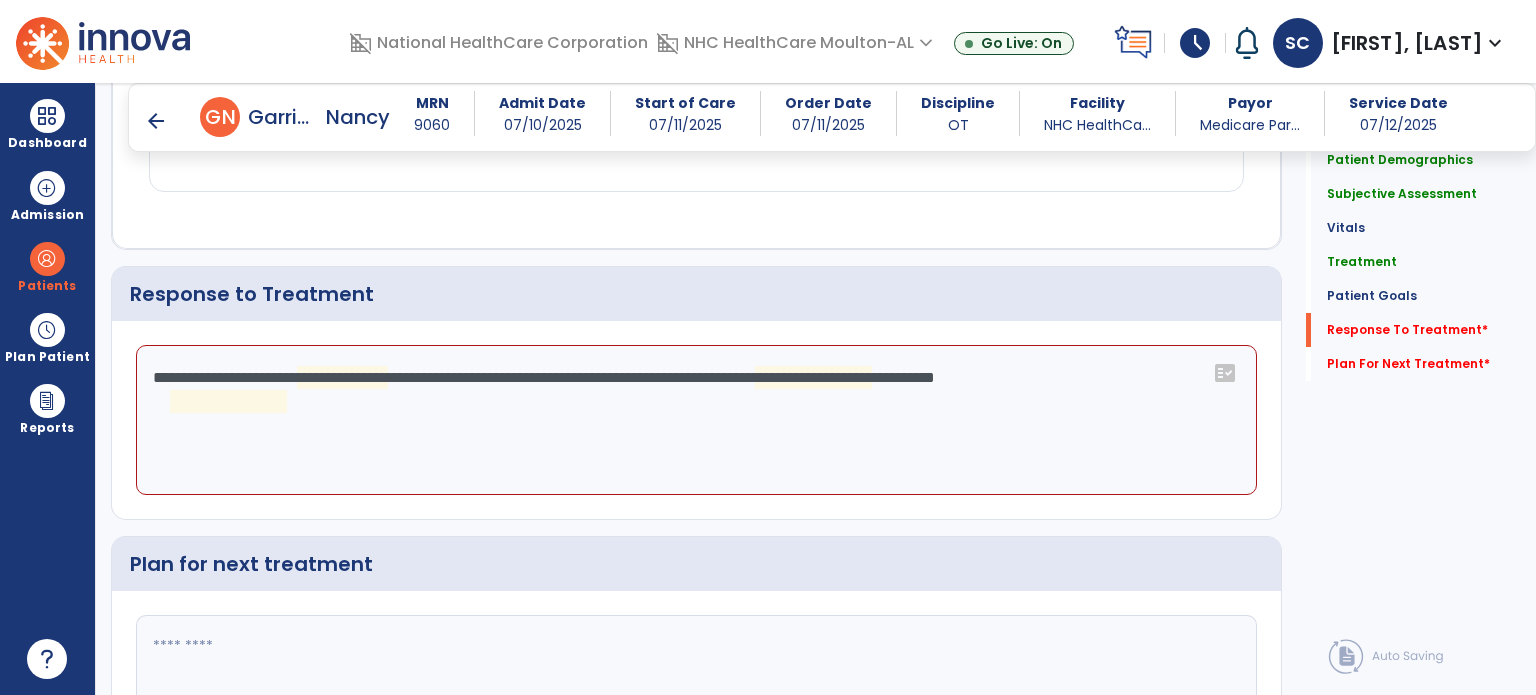click on "**********" 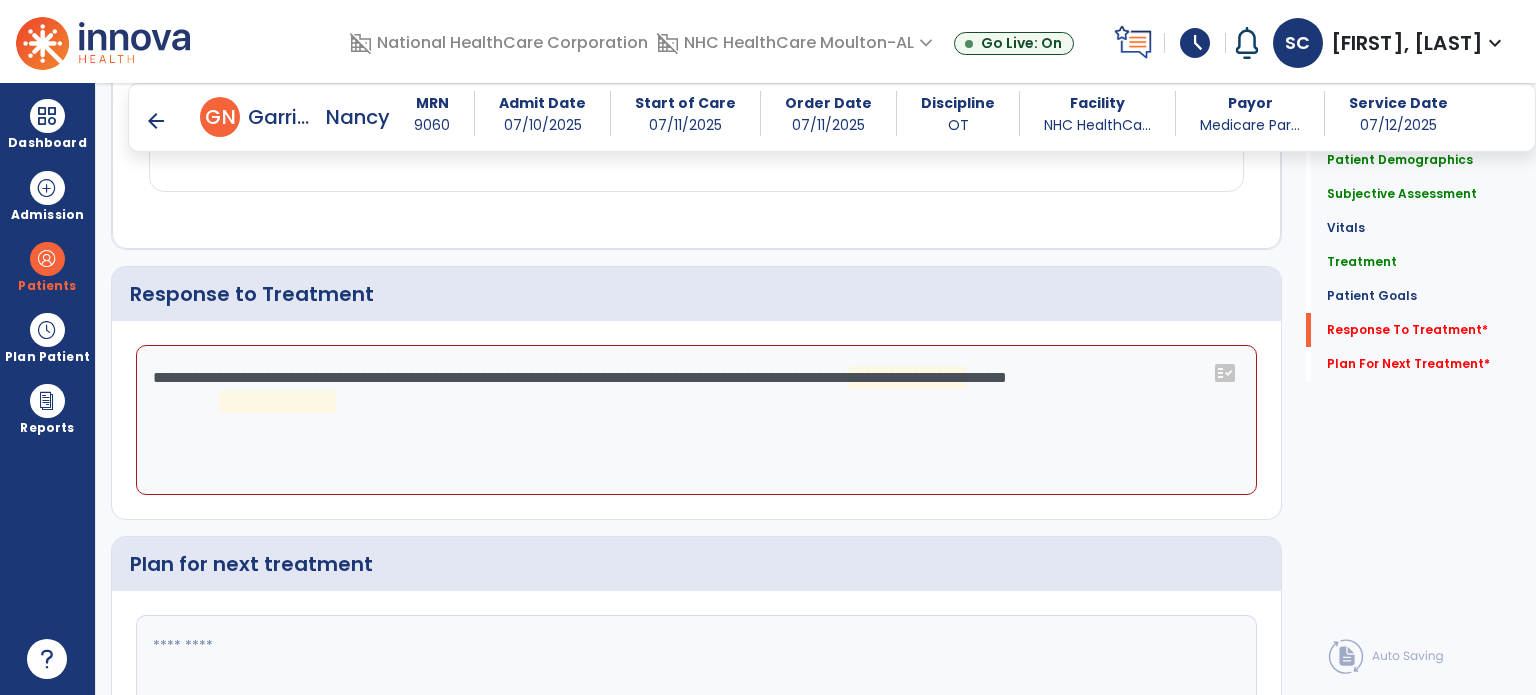 click on "**********" 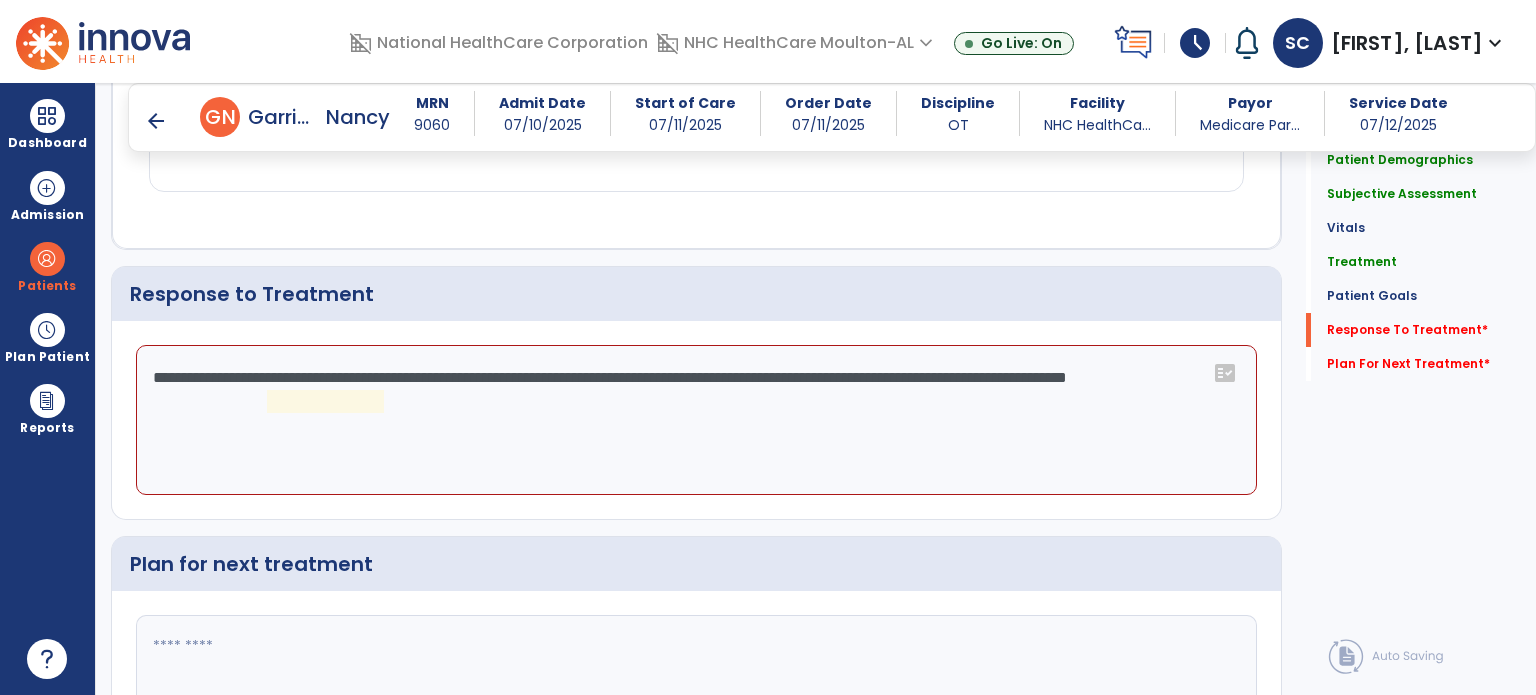 click on "**********" 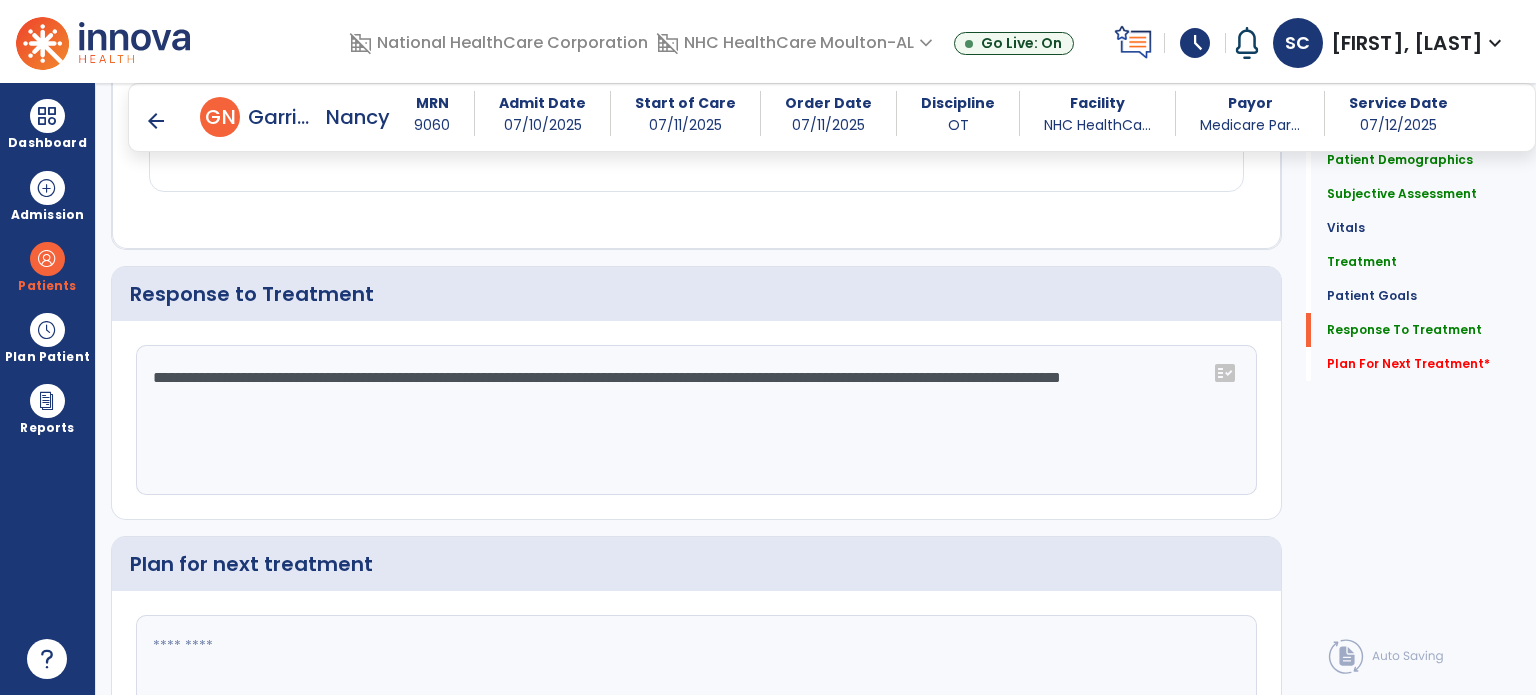 scroll, scrollTop: 2251, scrollLeft: 0, axis: vertical 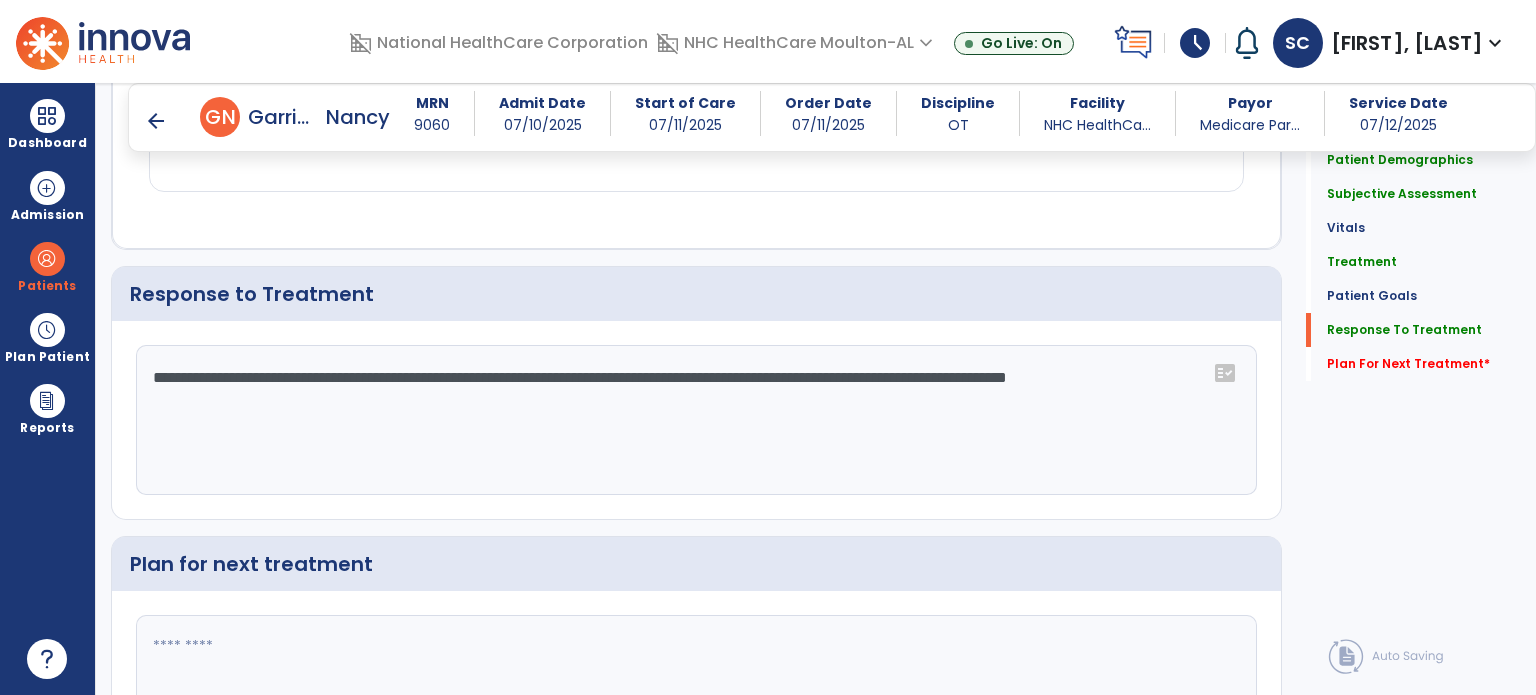 click on "**********" 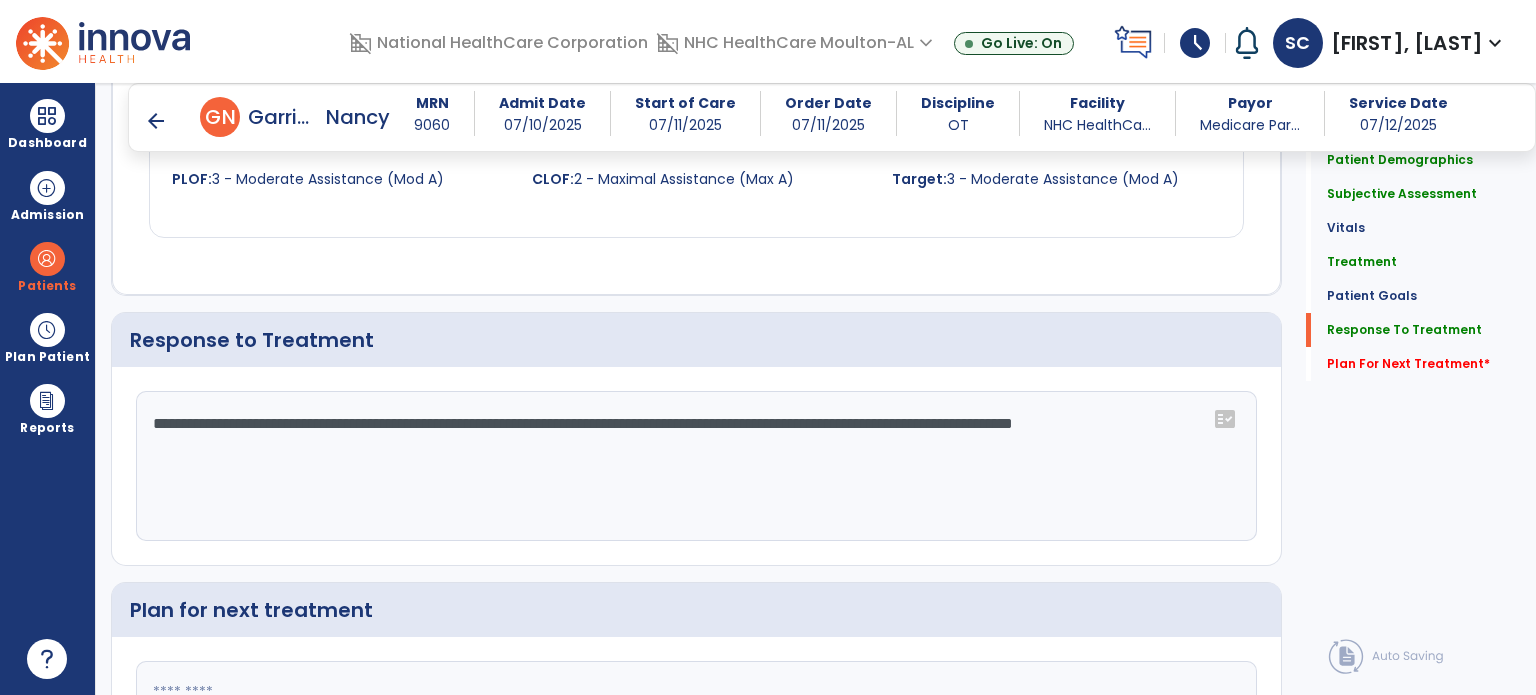 click on "**********" 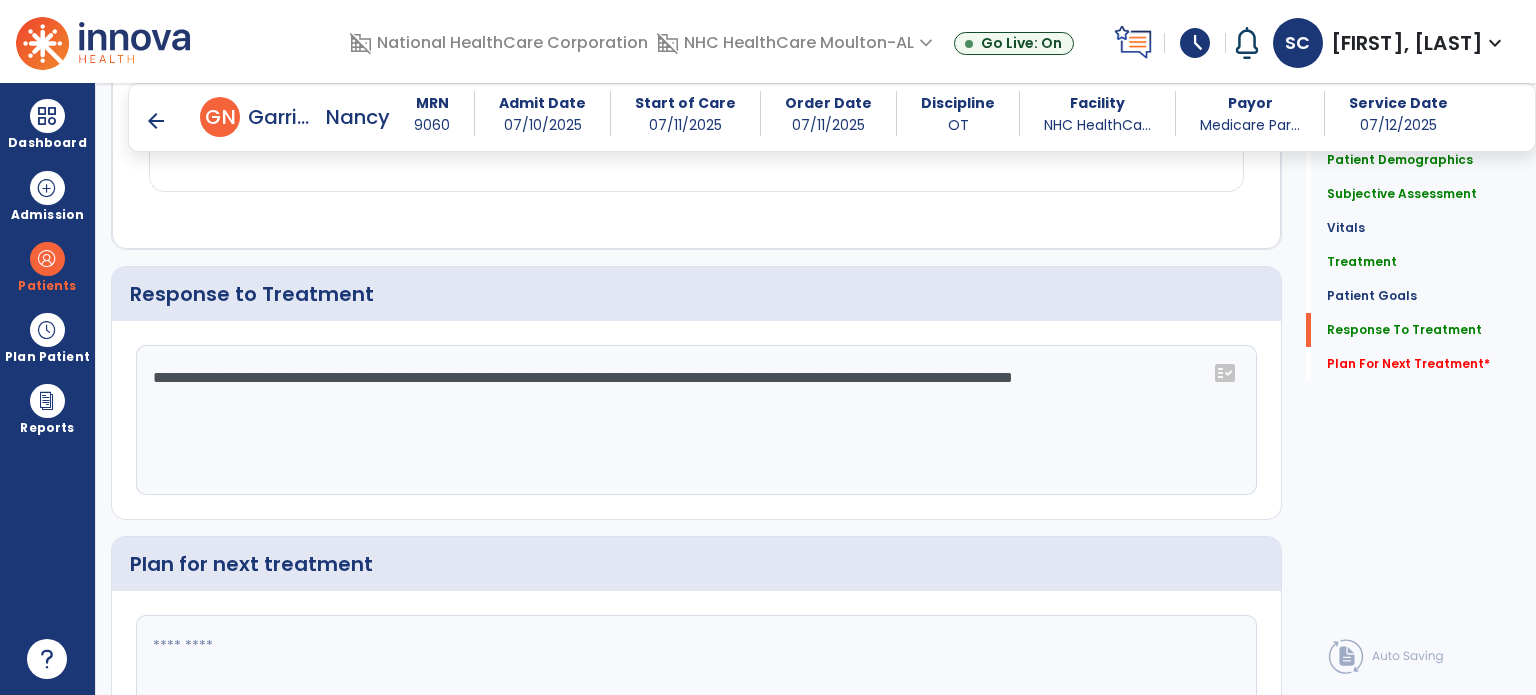 click on "**********" 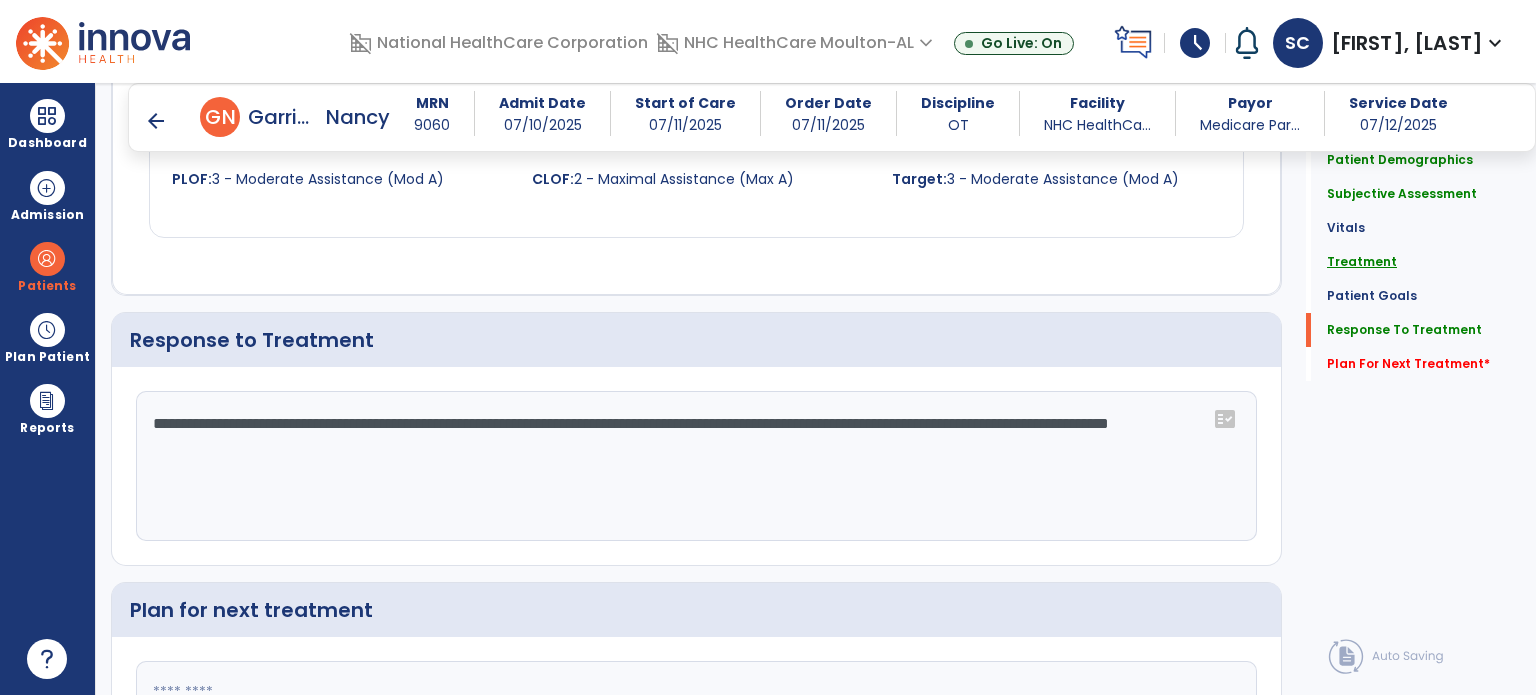 scroll, scrollTop: 2251, scrollLeft: 0, axis: vertical 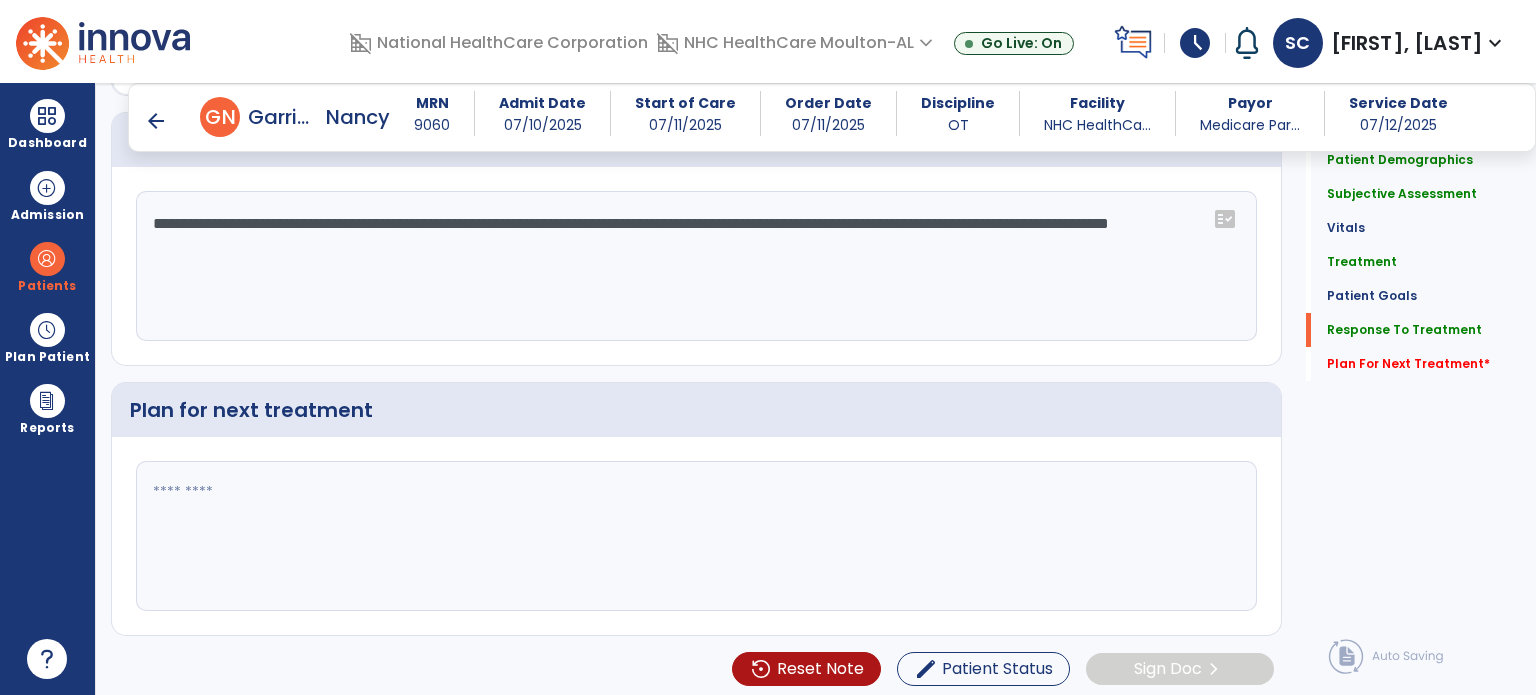 type on "**********" 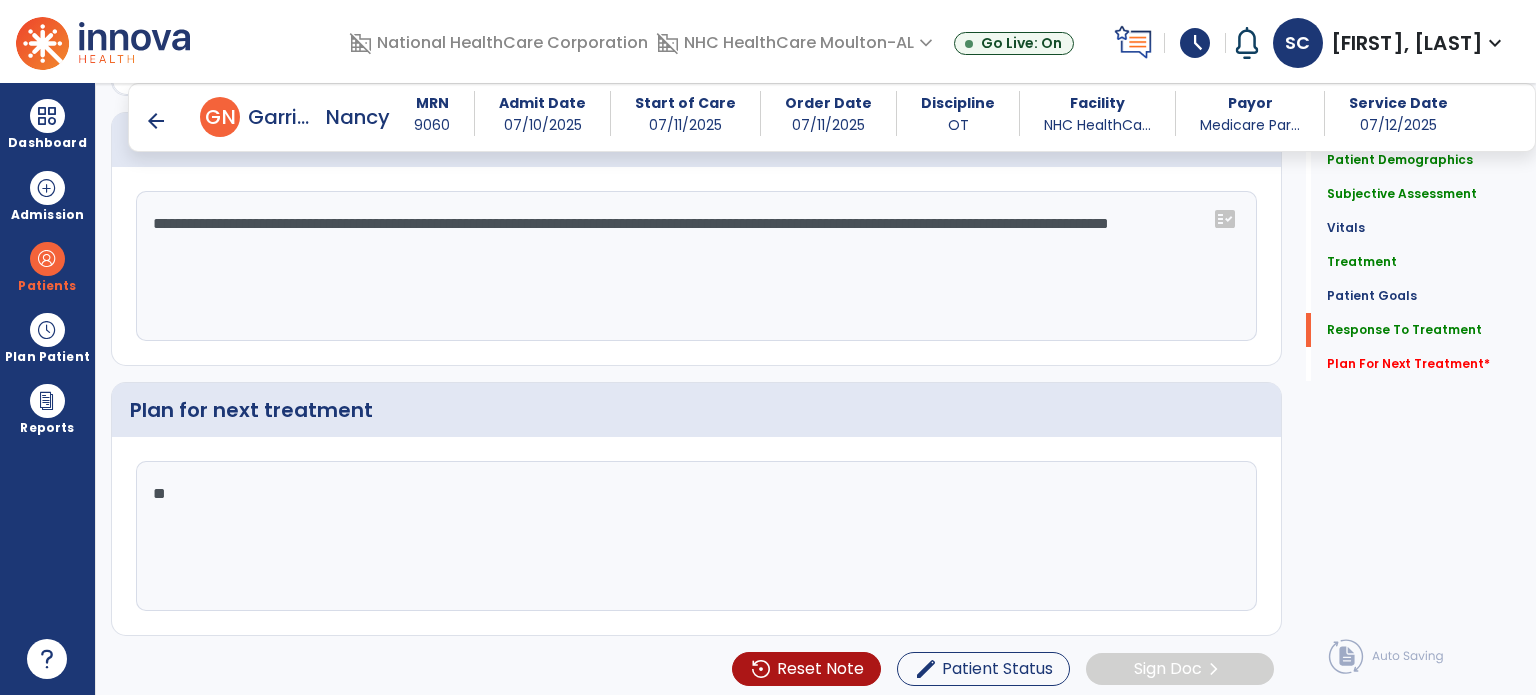 type on "*" 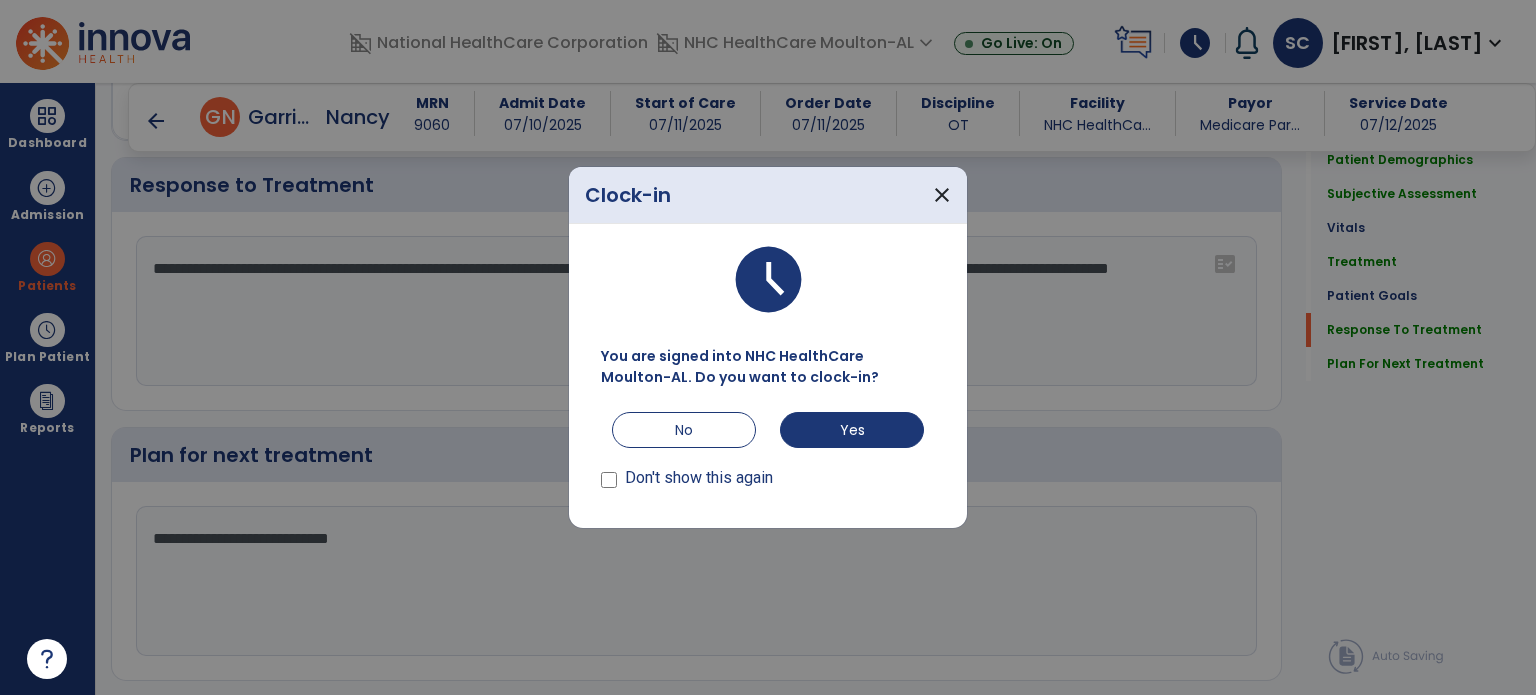 scroll, scrollTop: 2405, scrollLeft: 0, axis: vertical 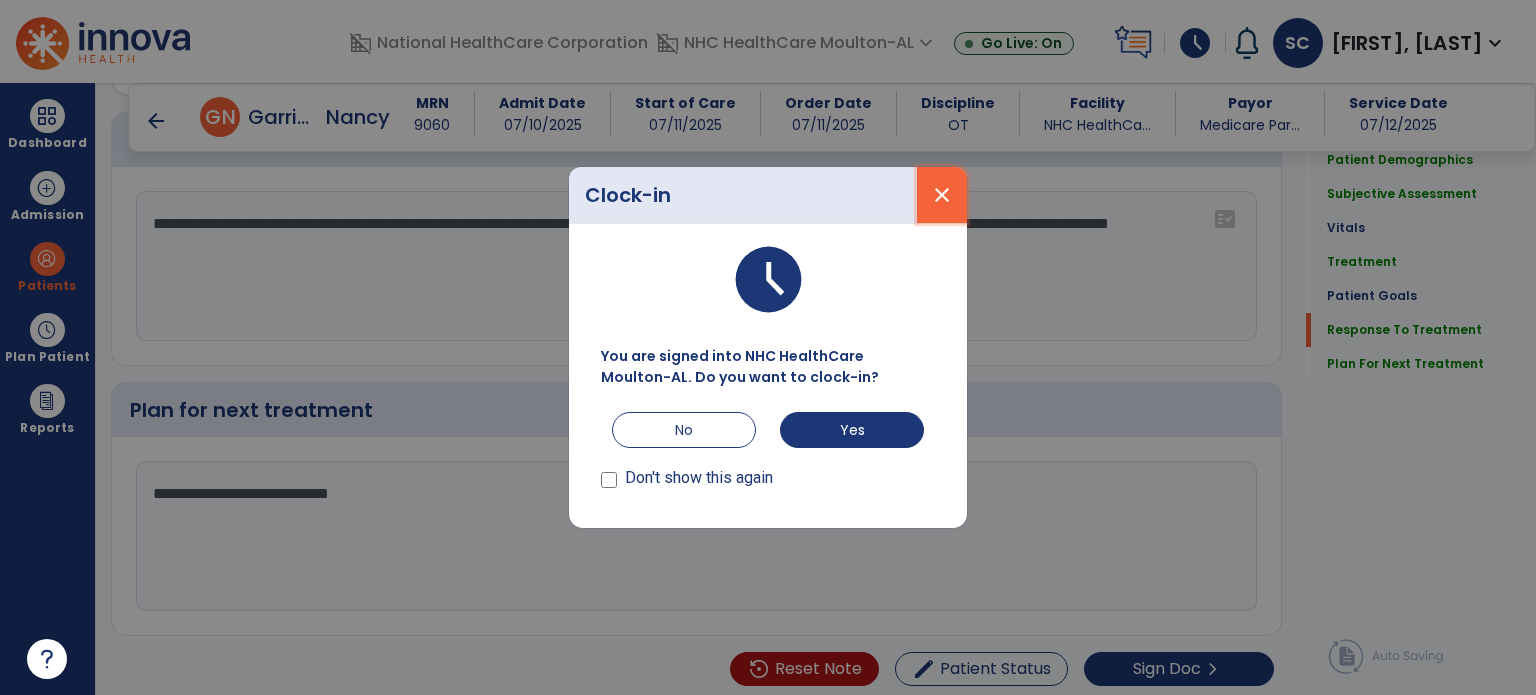 click on "close" at bounding box center (942, 195) 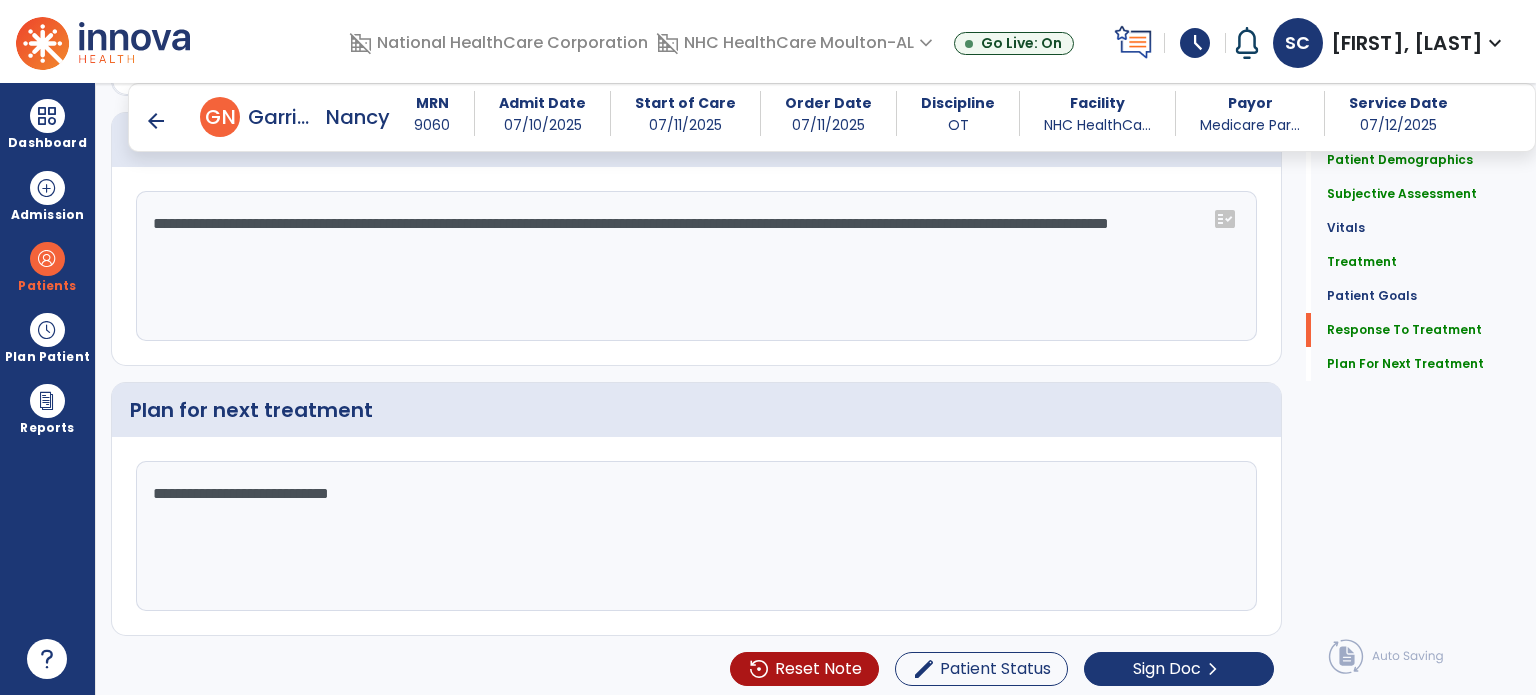 click on "**********" 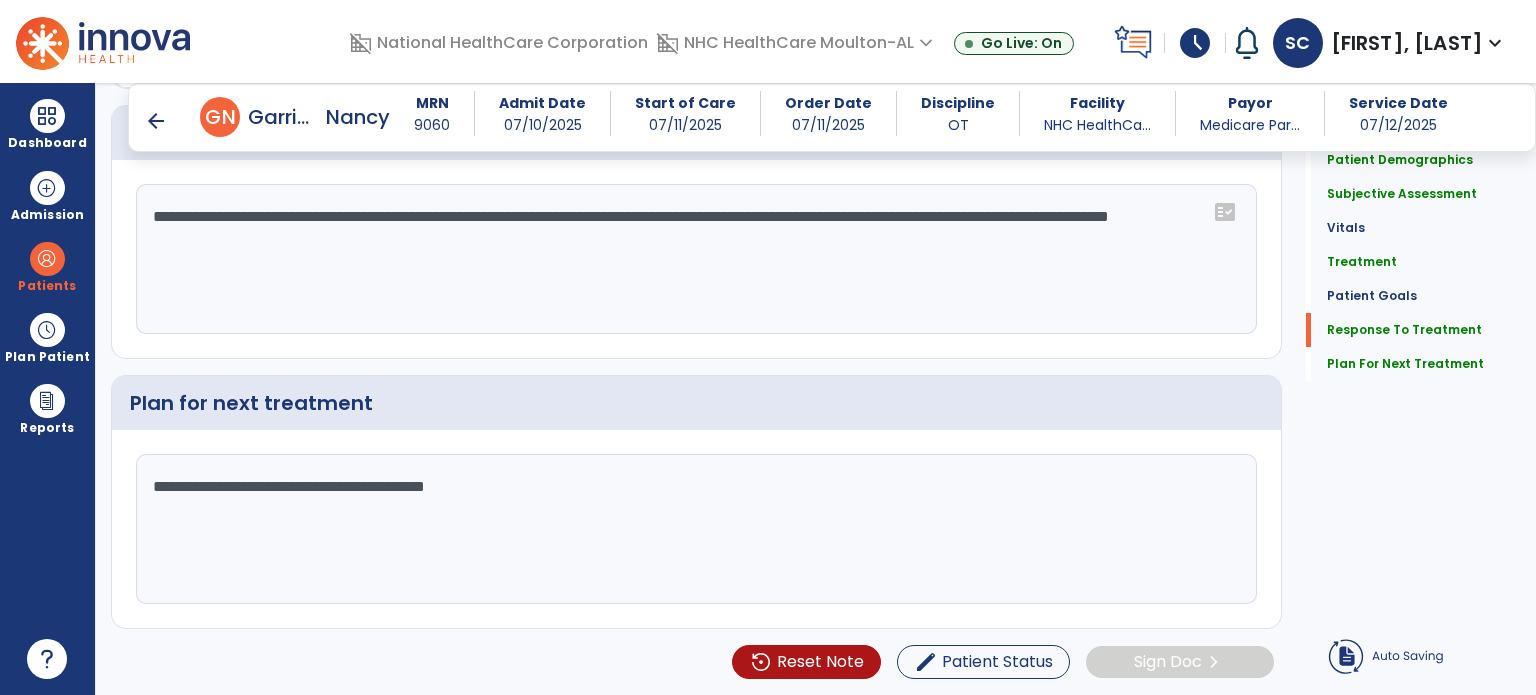 click on "**********" 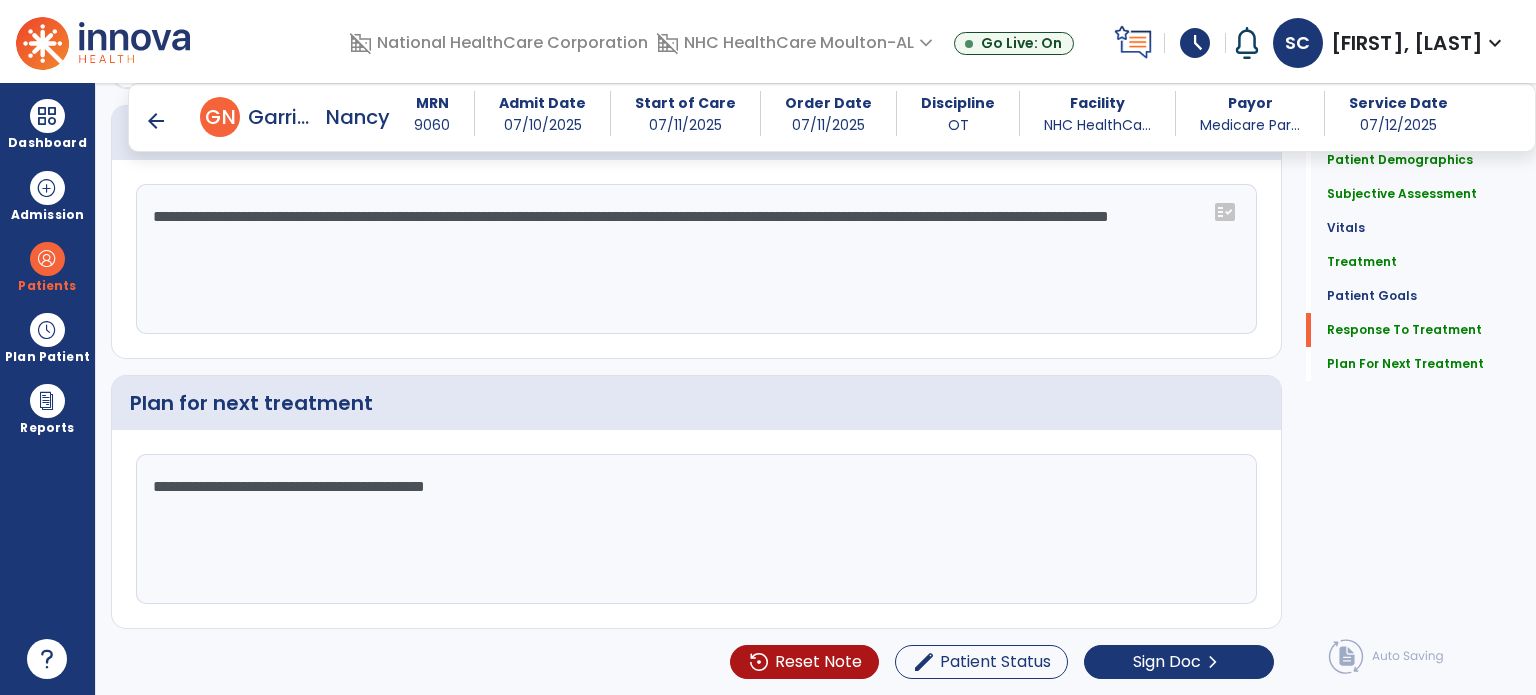 scroll, scrollTop: 2405, scrollLeft: 0, axis: vertical 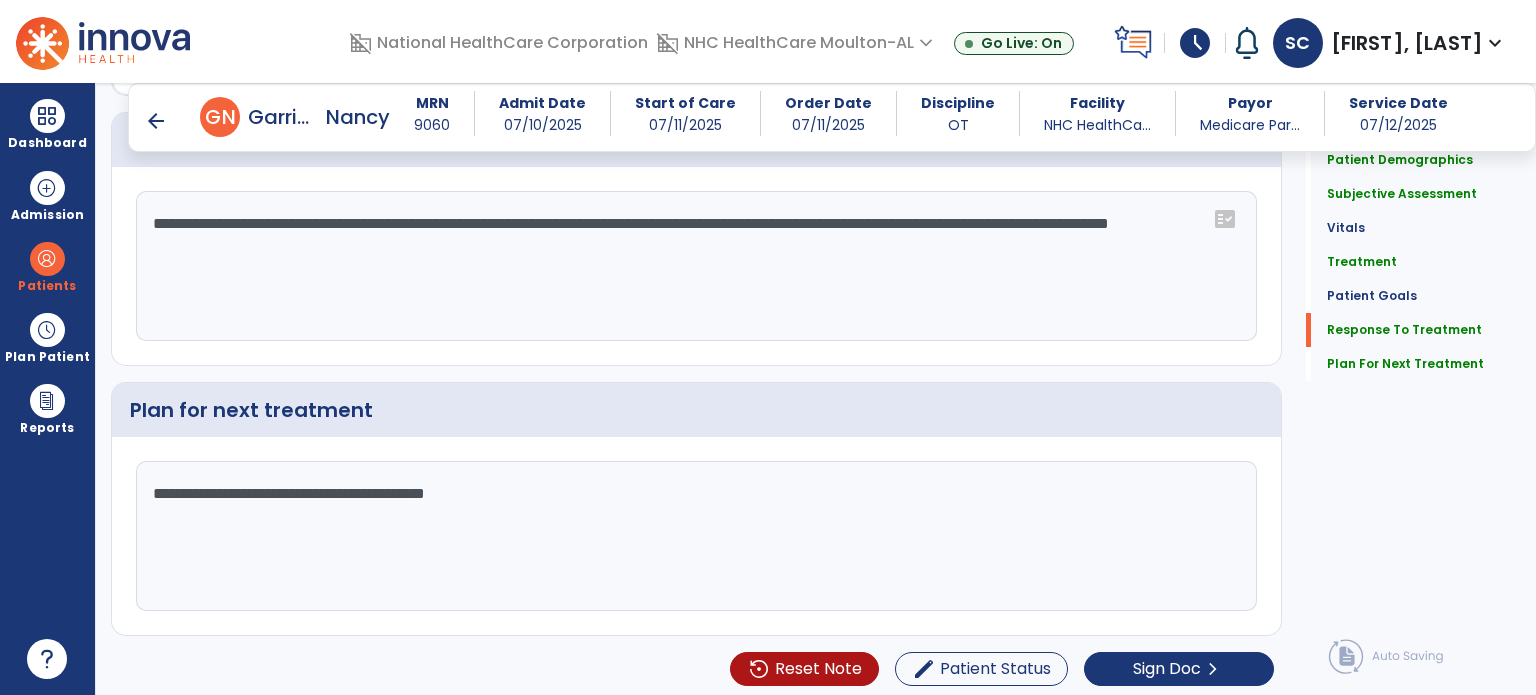 click on "**********" 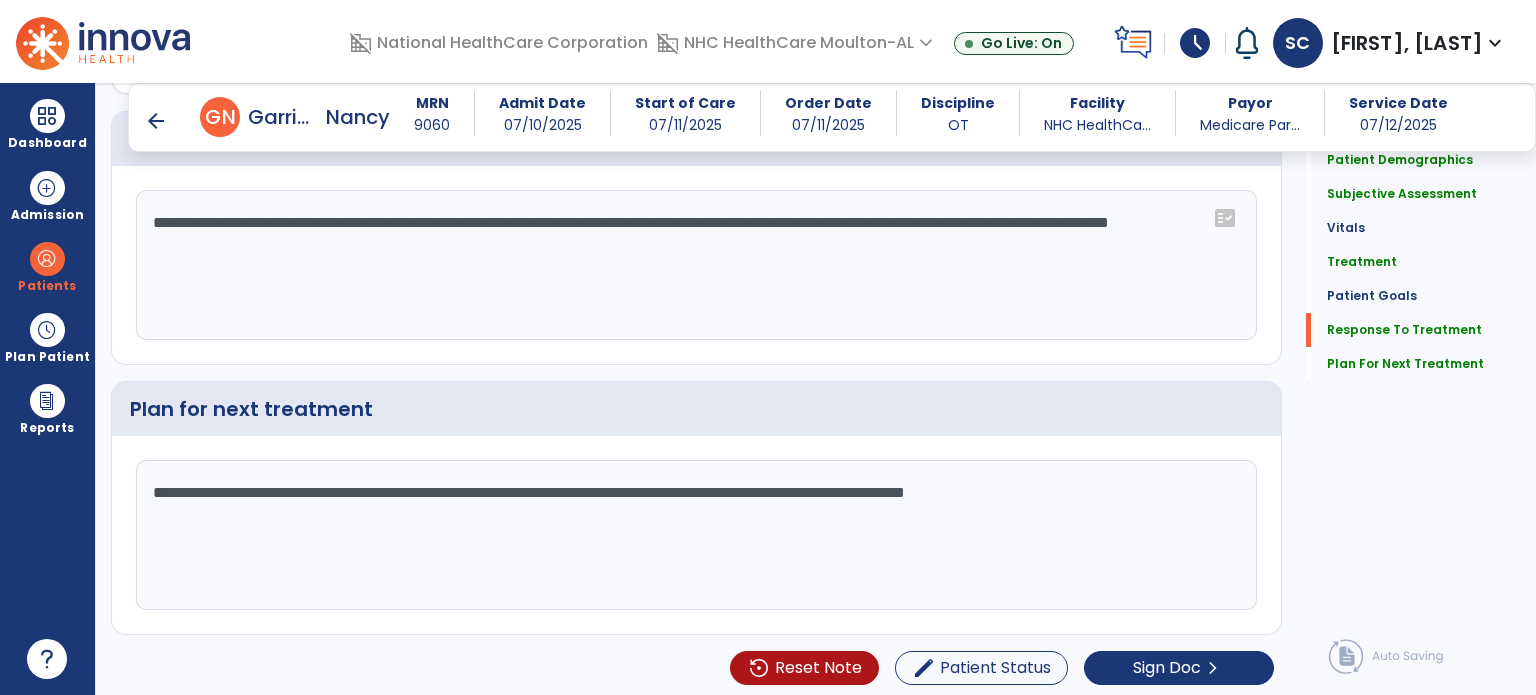 scroll, scrollTop: 2405, scrollLeft: 0, axis: vertical 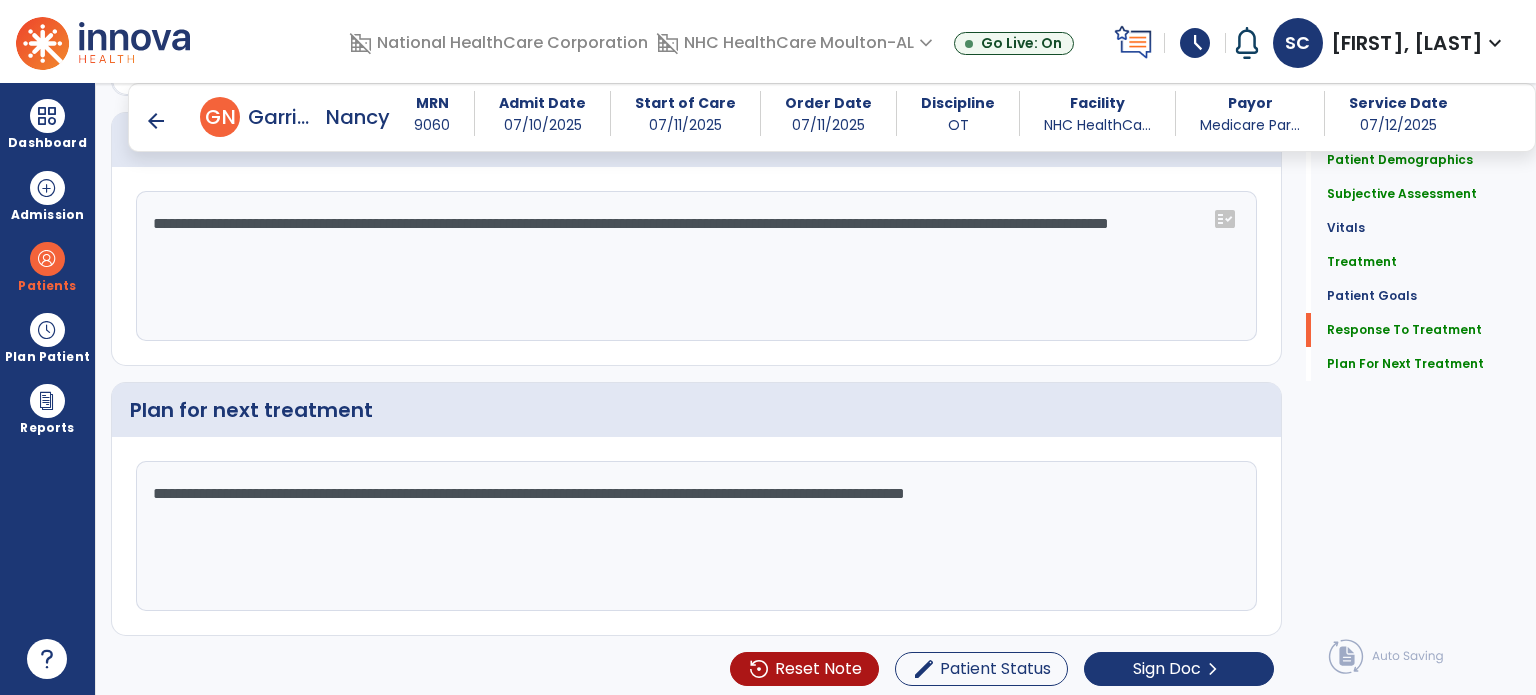 click on "**********" 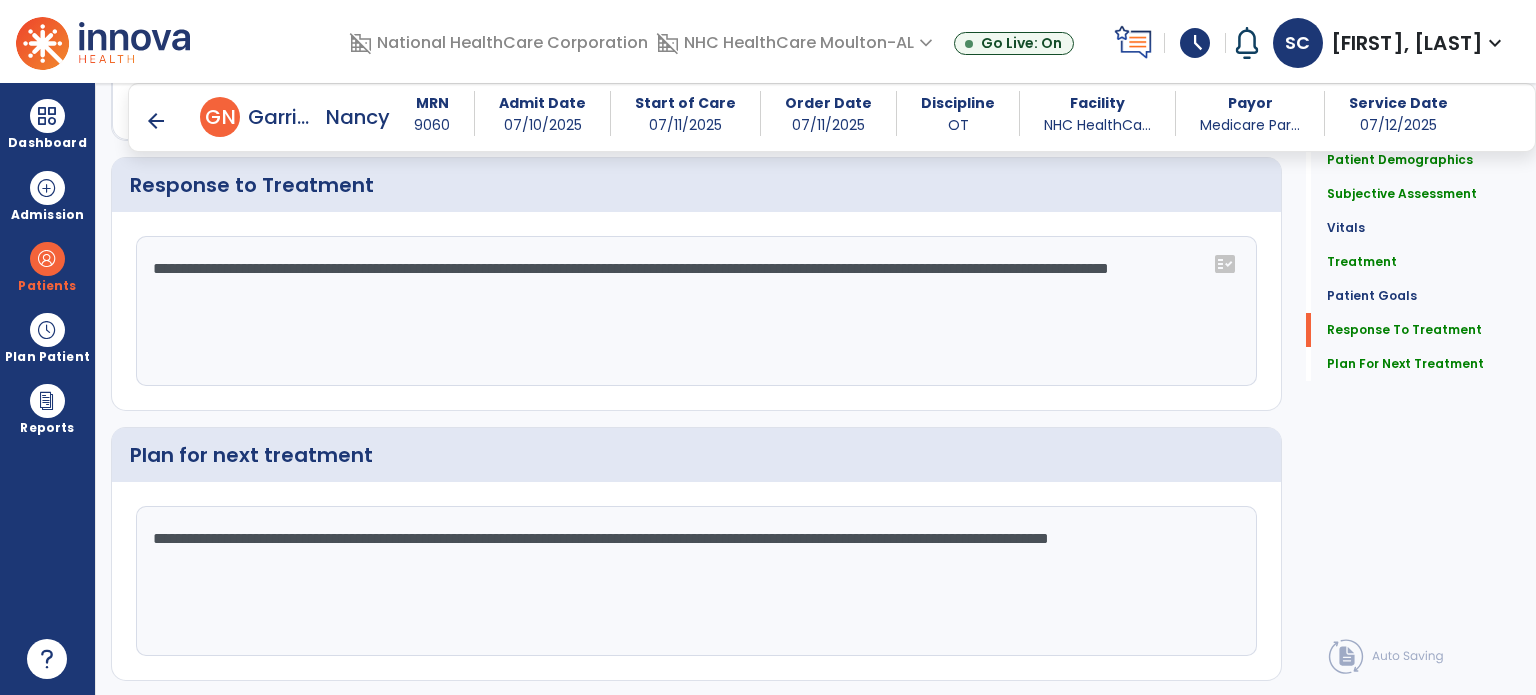 scroll, scrollTop: 2405, scrollLeft: 0, axis: vertical 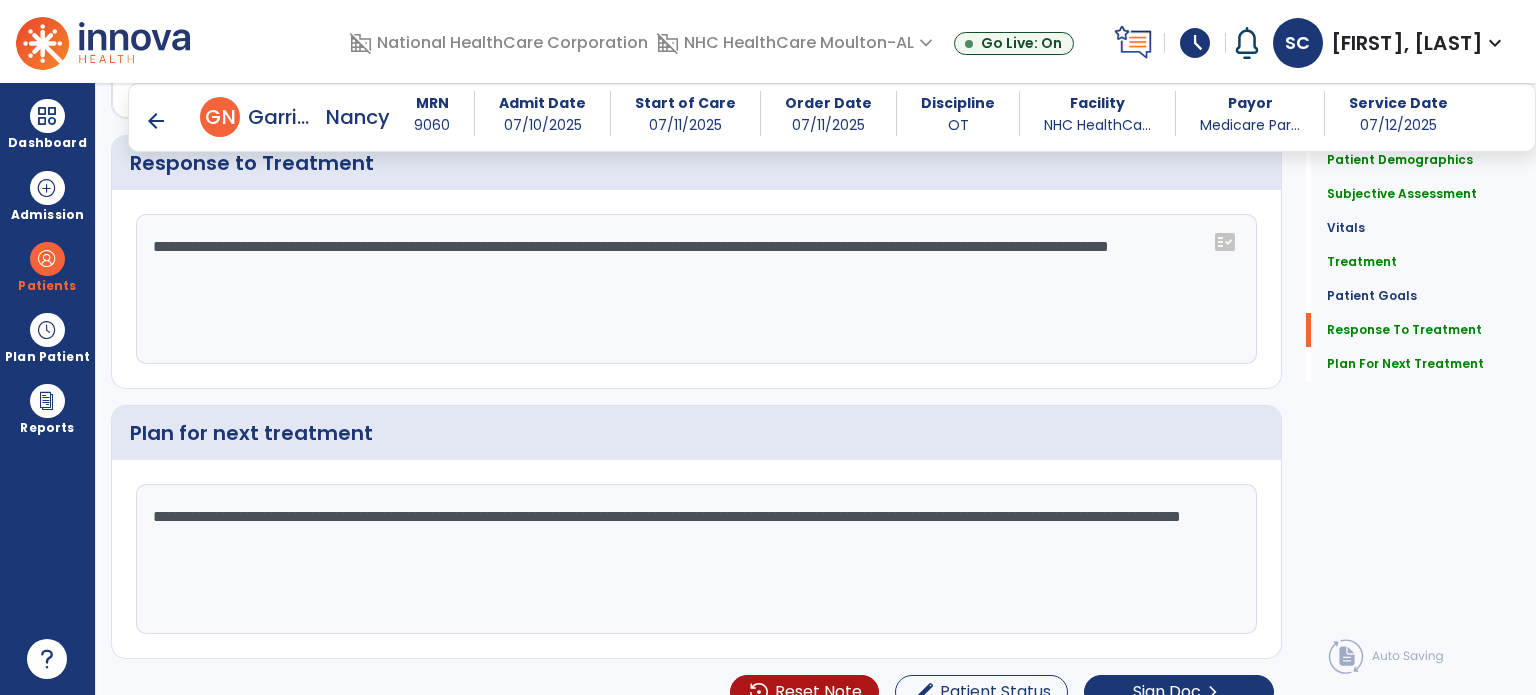 click on "**********" 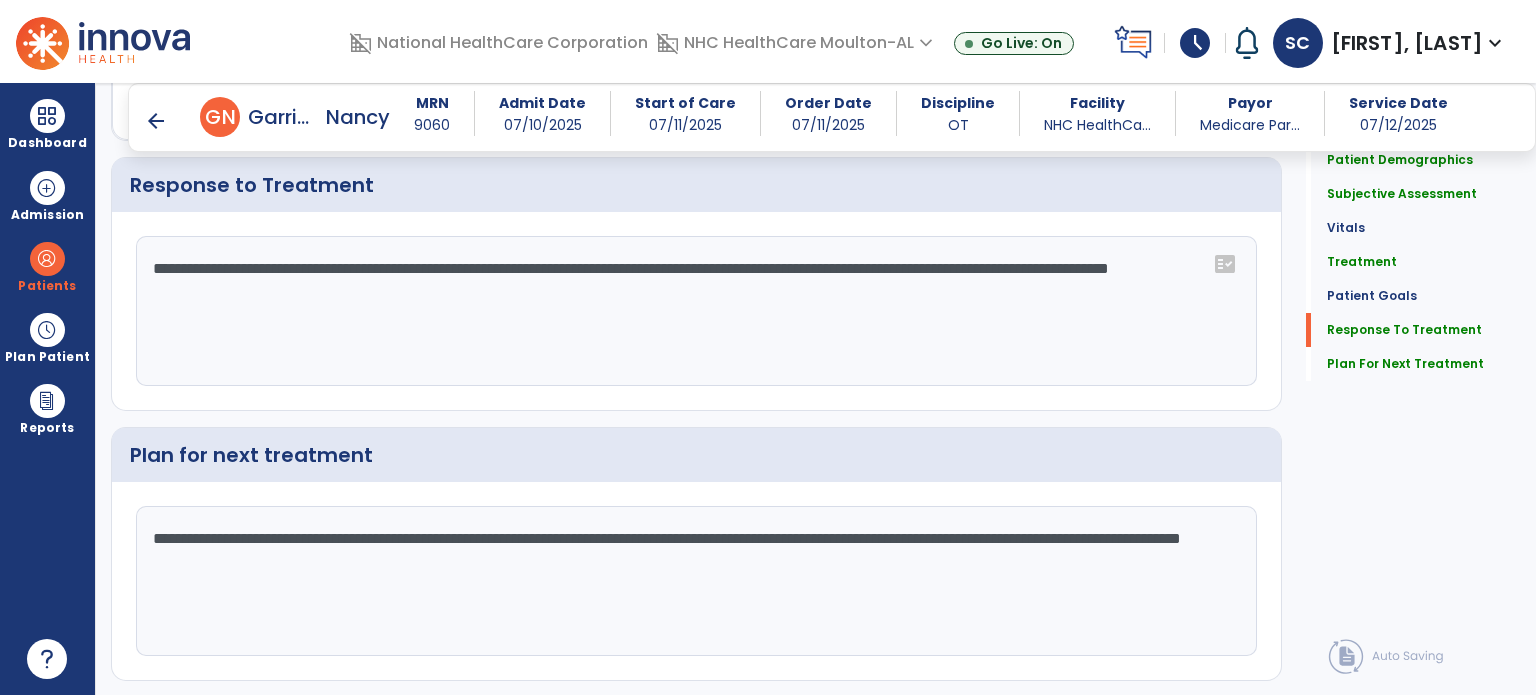 scroll, scrollTop: 2405, scrollLeft: 0, axis: vertical 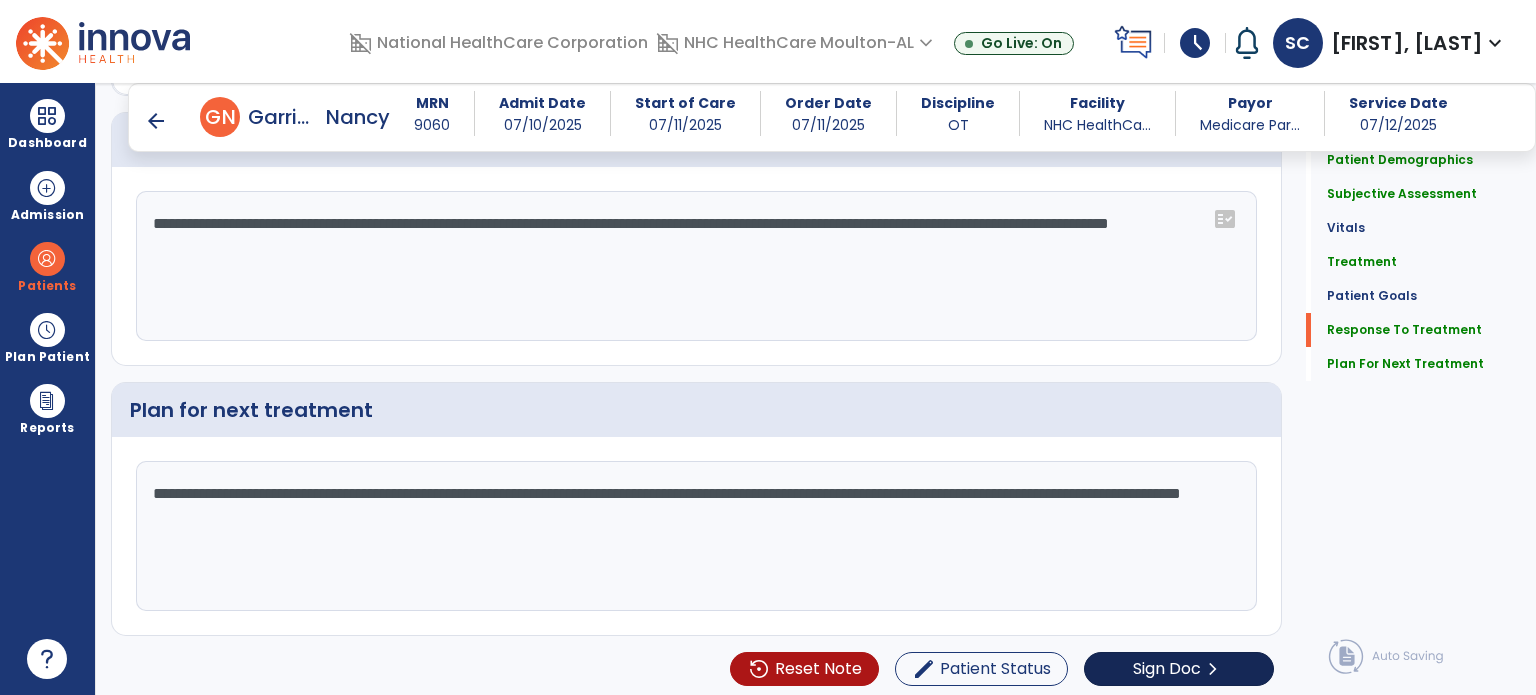 type on "**********" 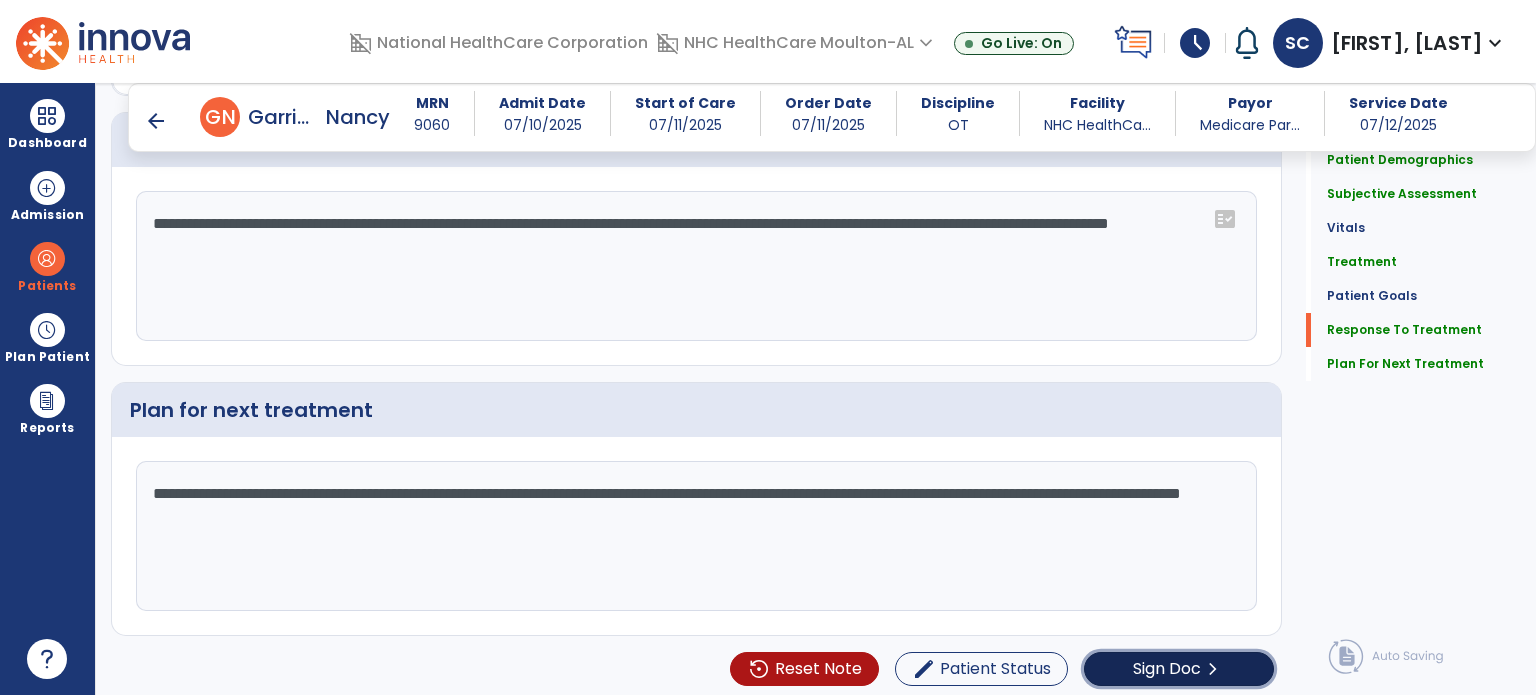 click on "Sign Doc" 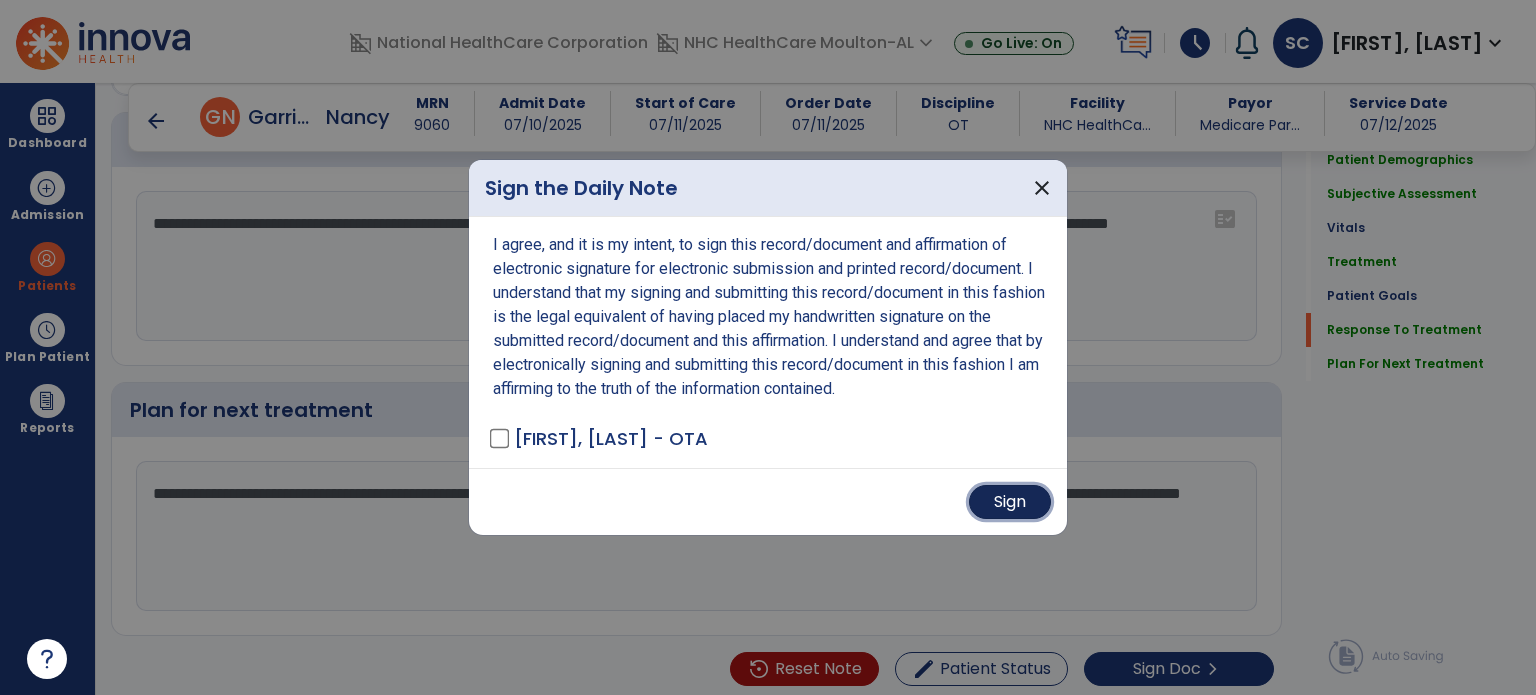 click on "Sign" at bounding box center (1010, 502) 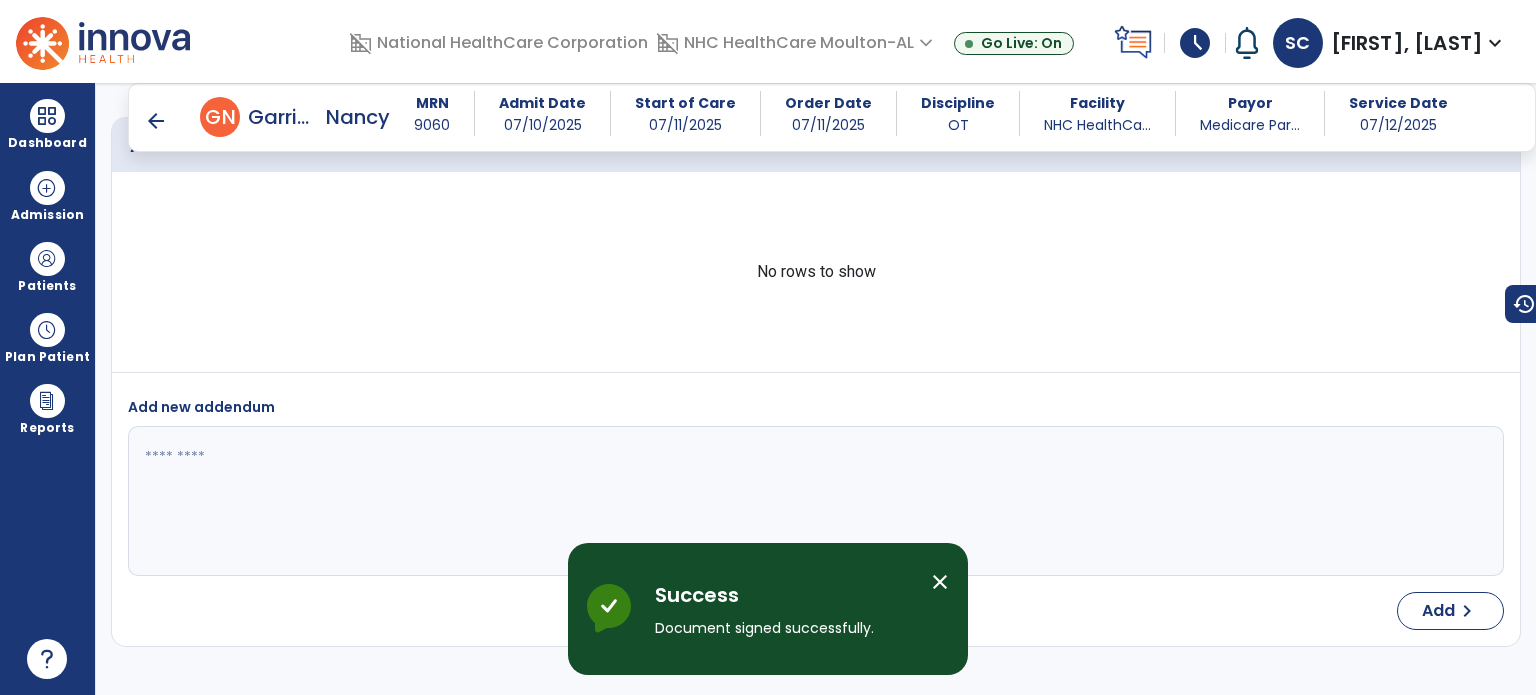 scroll, scrollTop: 3673, scrollLeft: 0, axis: vertical 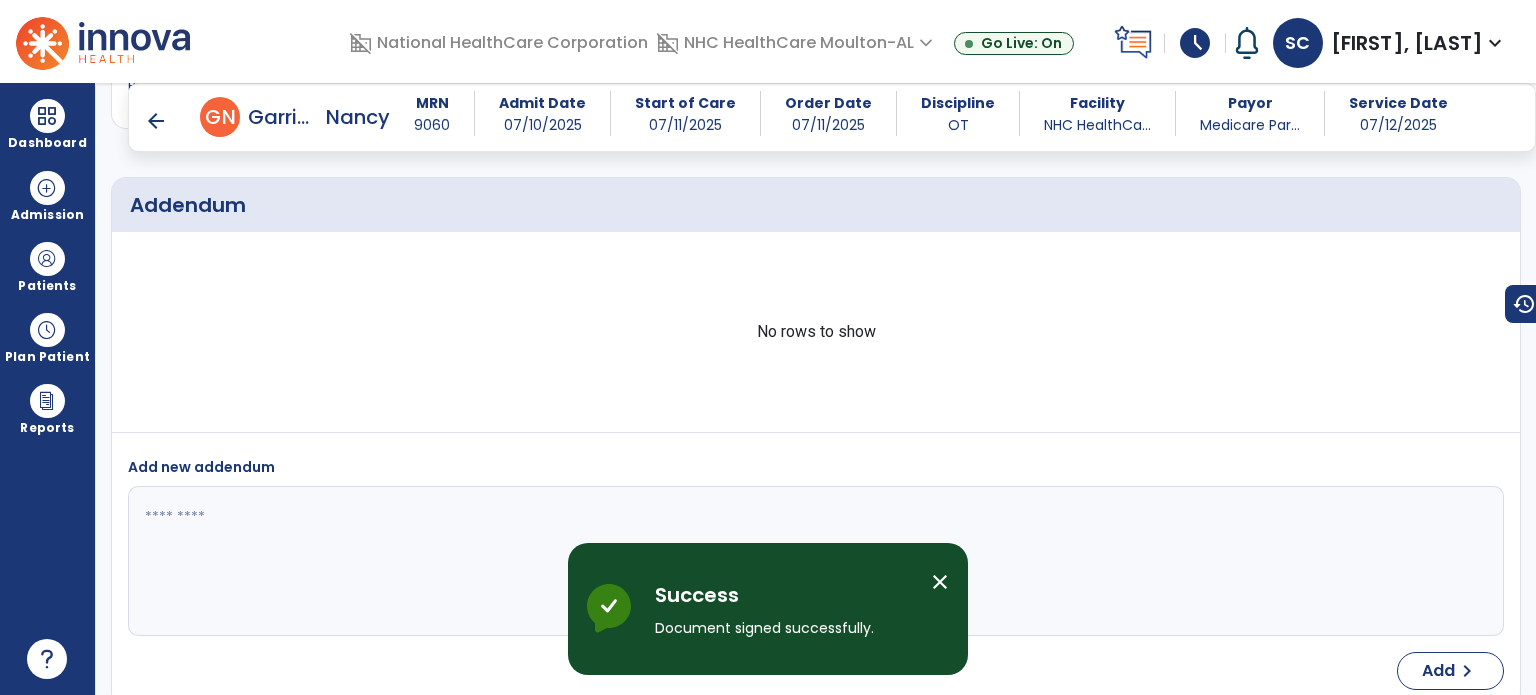 click on "arrow_back" at bounding box center (156, 121) 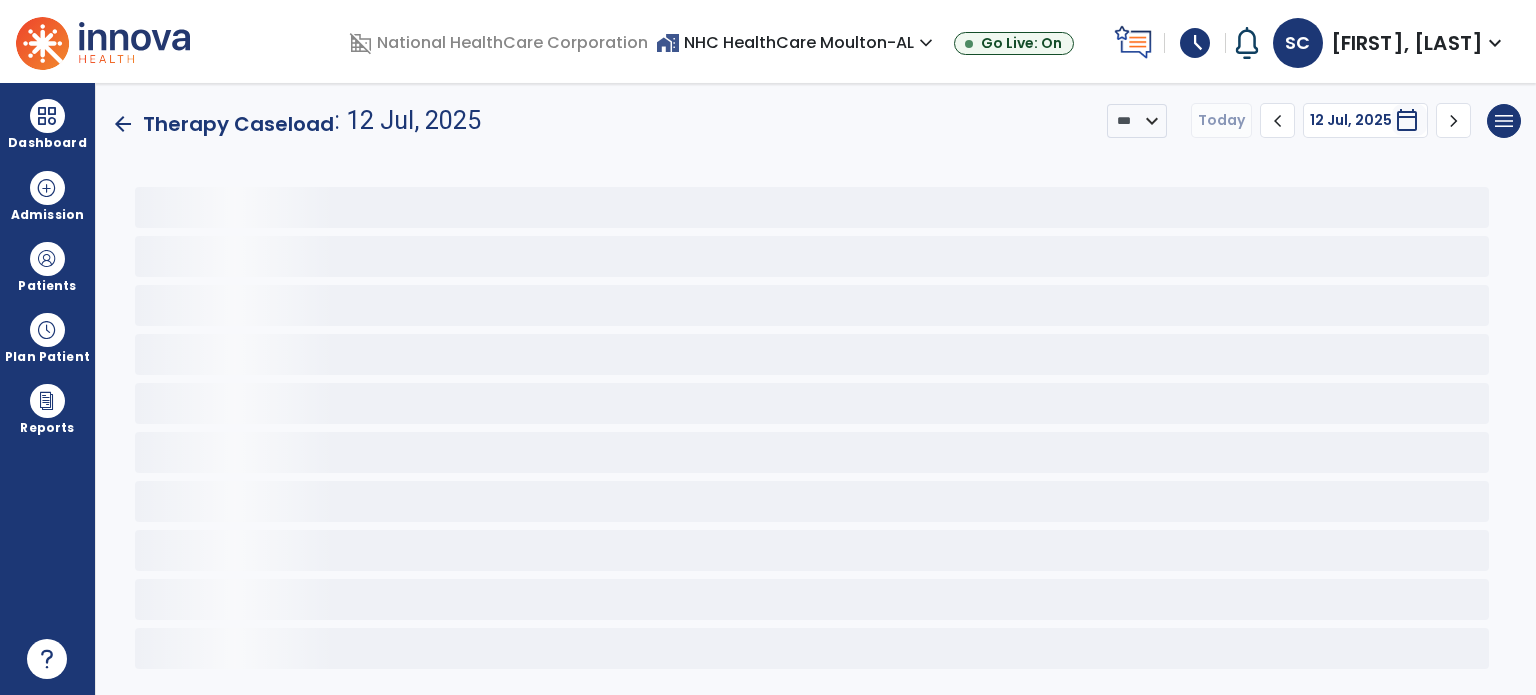 scroll, scrollTop: 0, scrollLeft: 0, axis: both 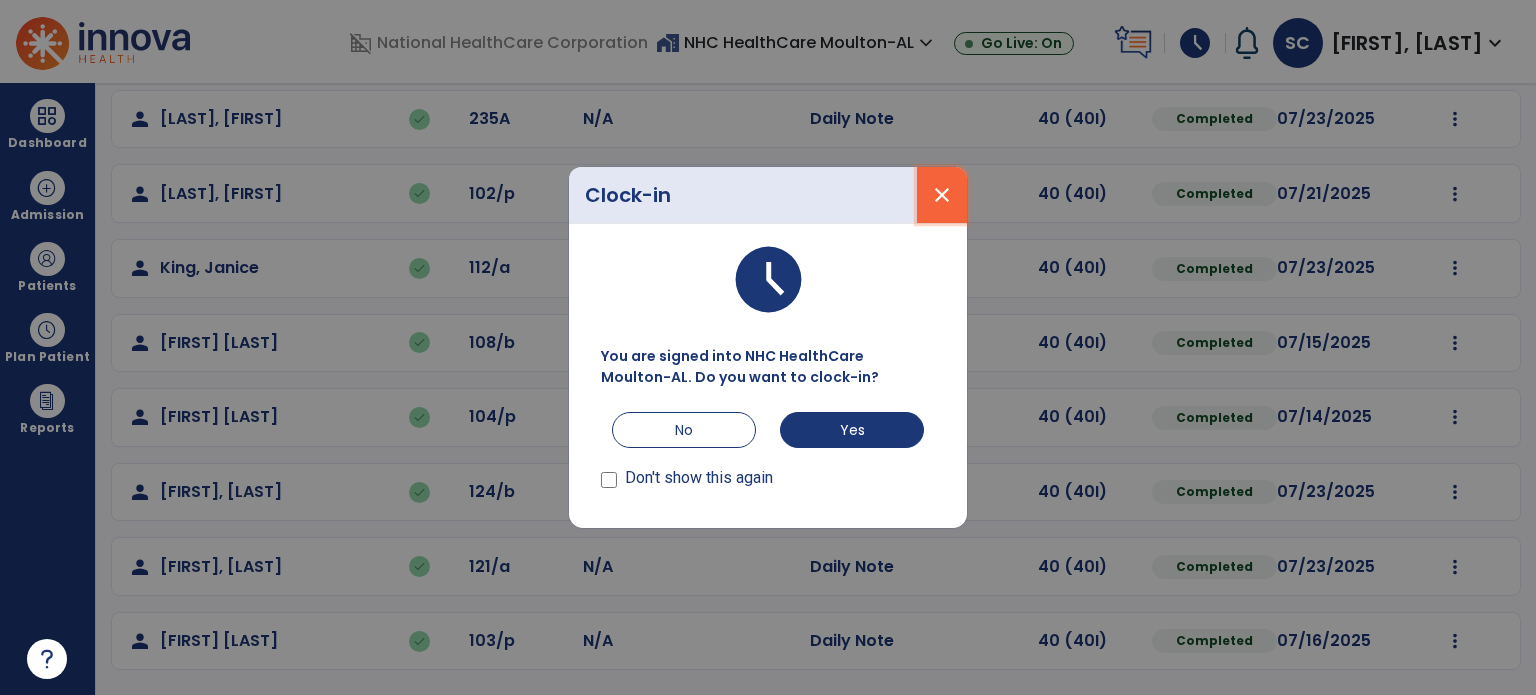 click on "close" at bounding box center [942, 195] 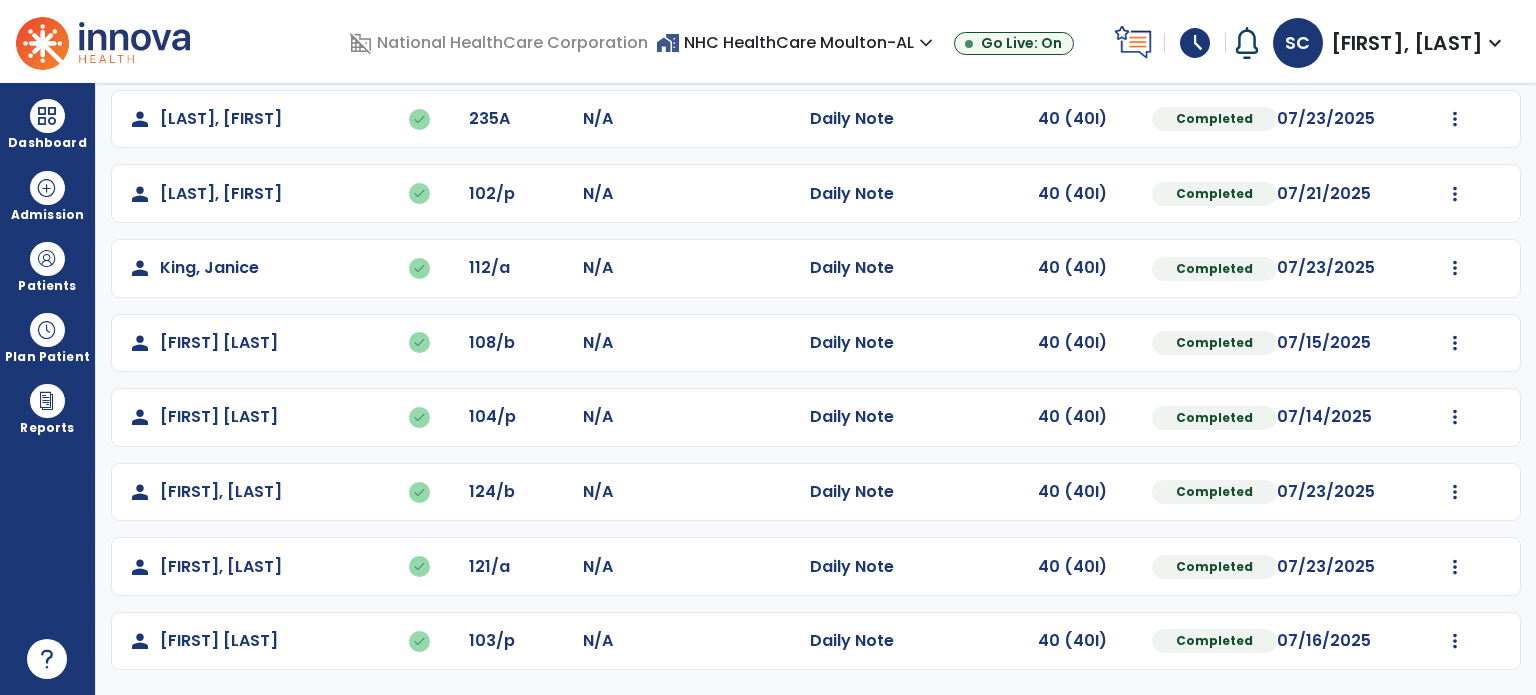 click on "Daily Note" 